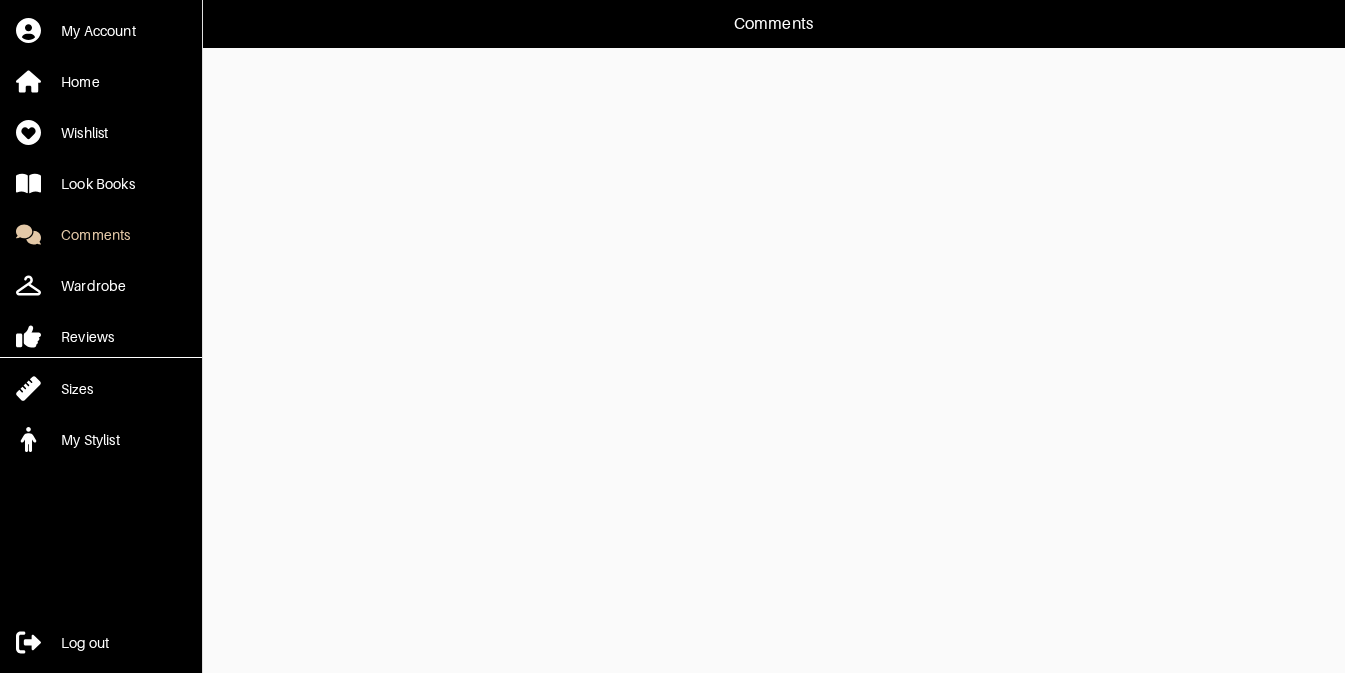 scroll, scrollTop: 0, scrollLeft: 0, axis: both 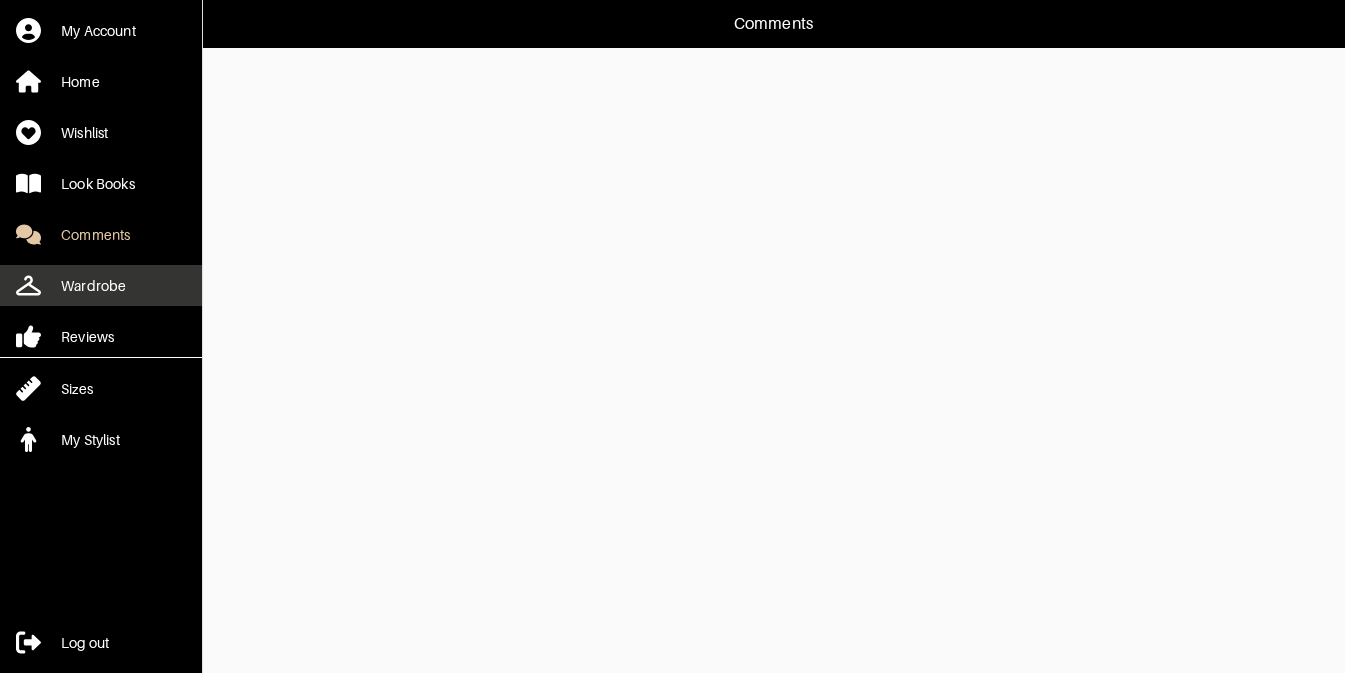 click on "Wardrobe" at bounding box center (93, 286) 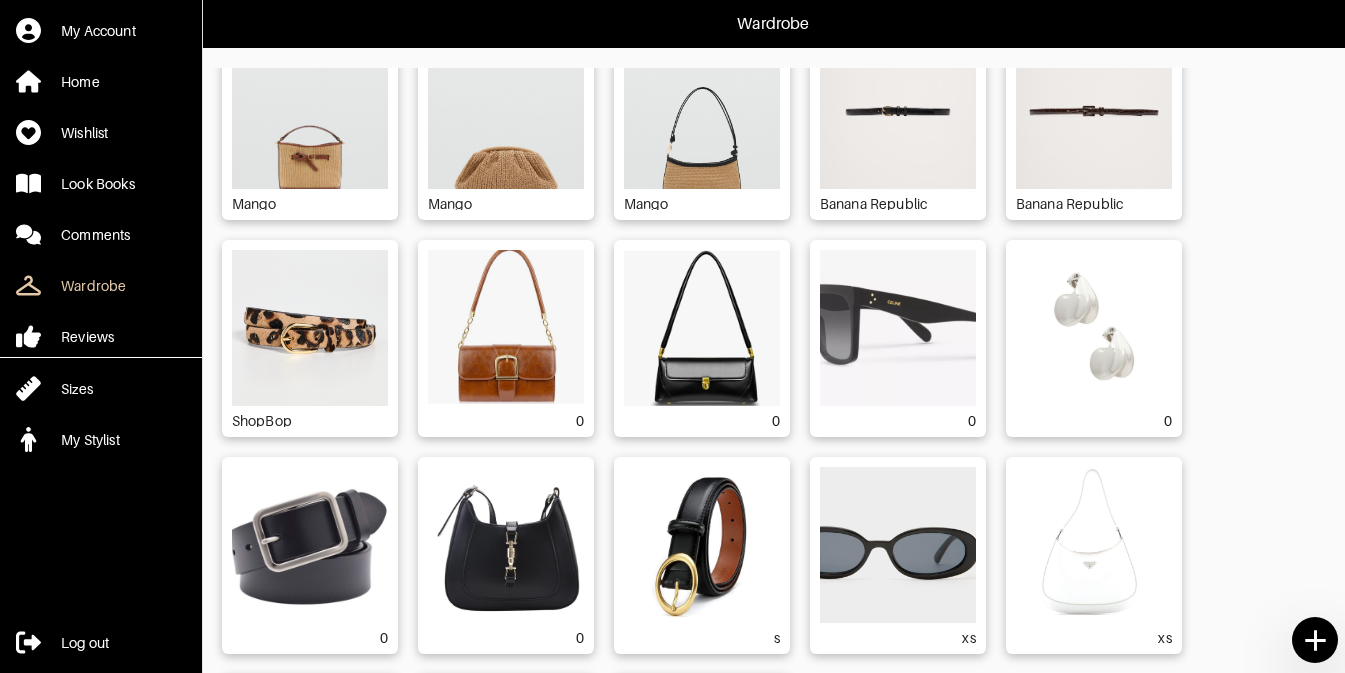 scroll, scrollTop: 199, scrollLeft: 0, axis: vertical 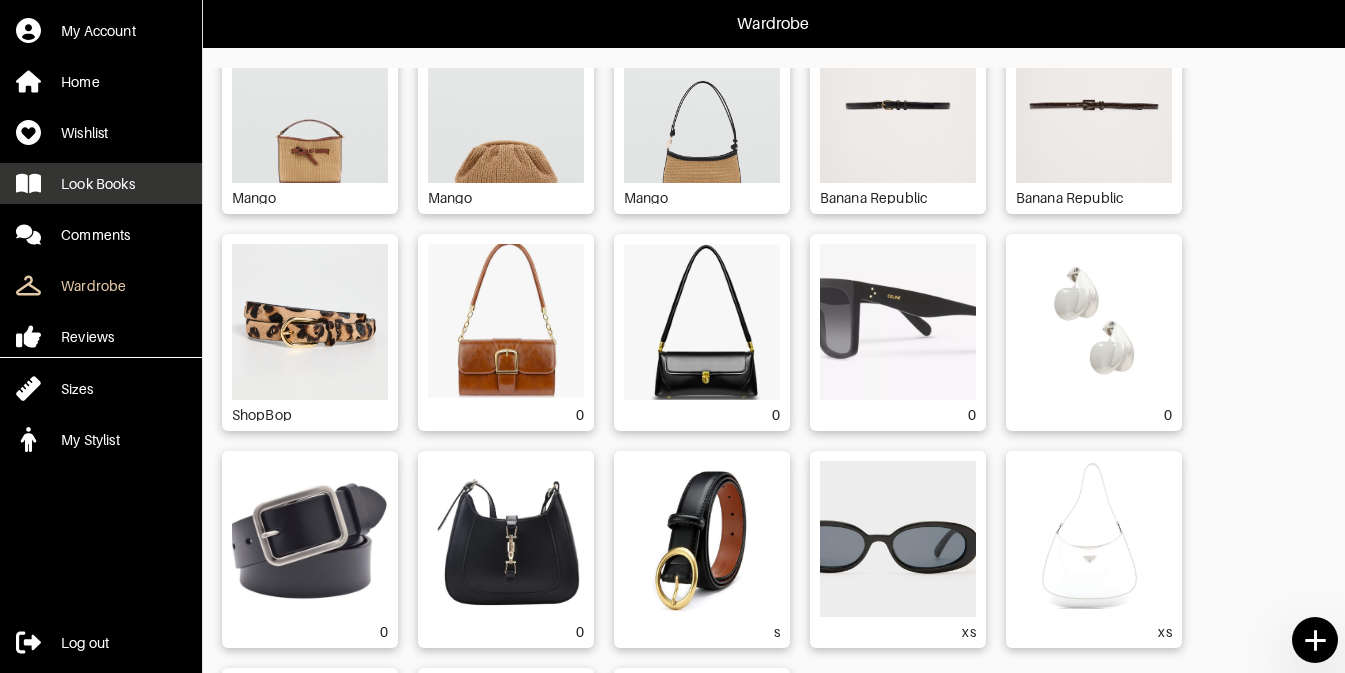 click on "Look Books" at bounding box center [101, 183] 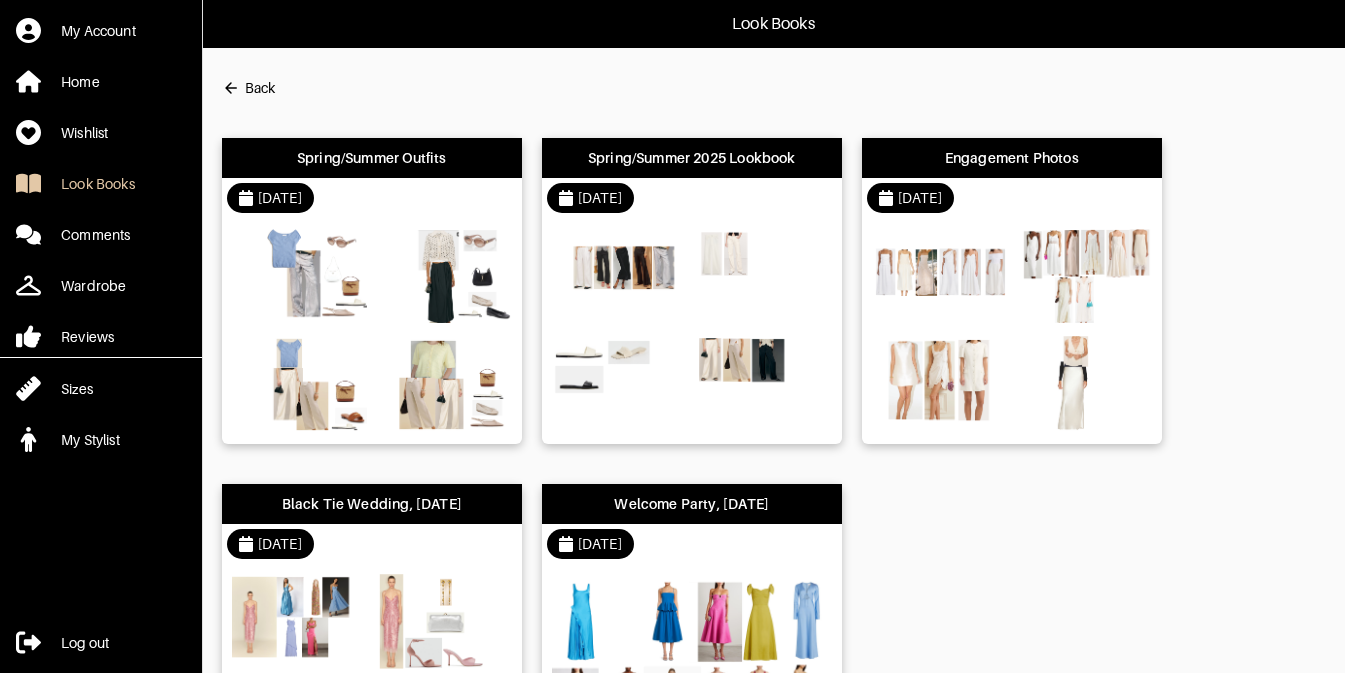click at bounding box center (619, 275) 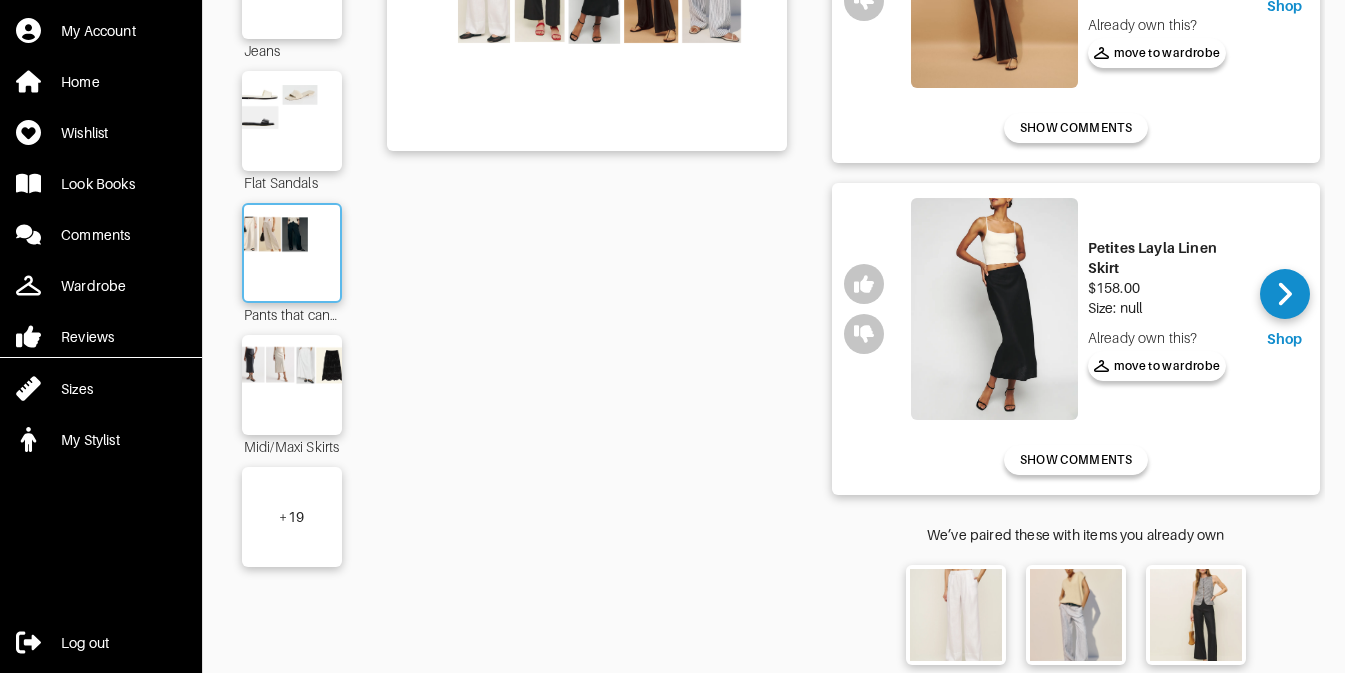 scroll, scrollTop: 376, scrollLeft: 0, axis: vertical 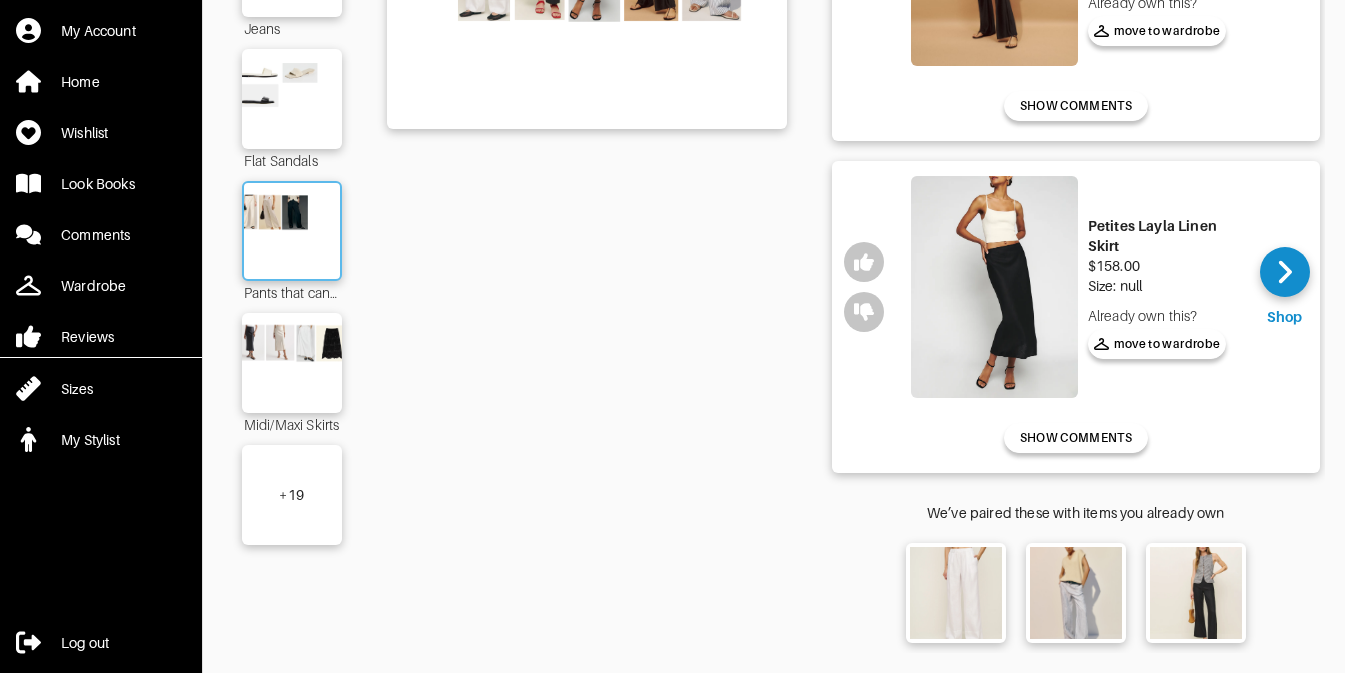 click at bounding box center [292, 231] 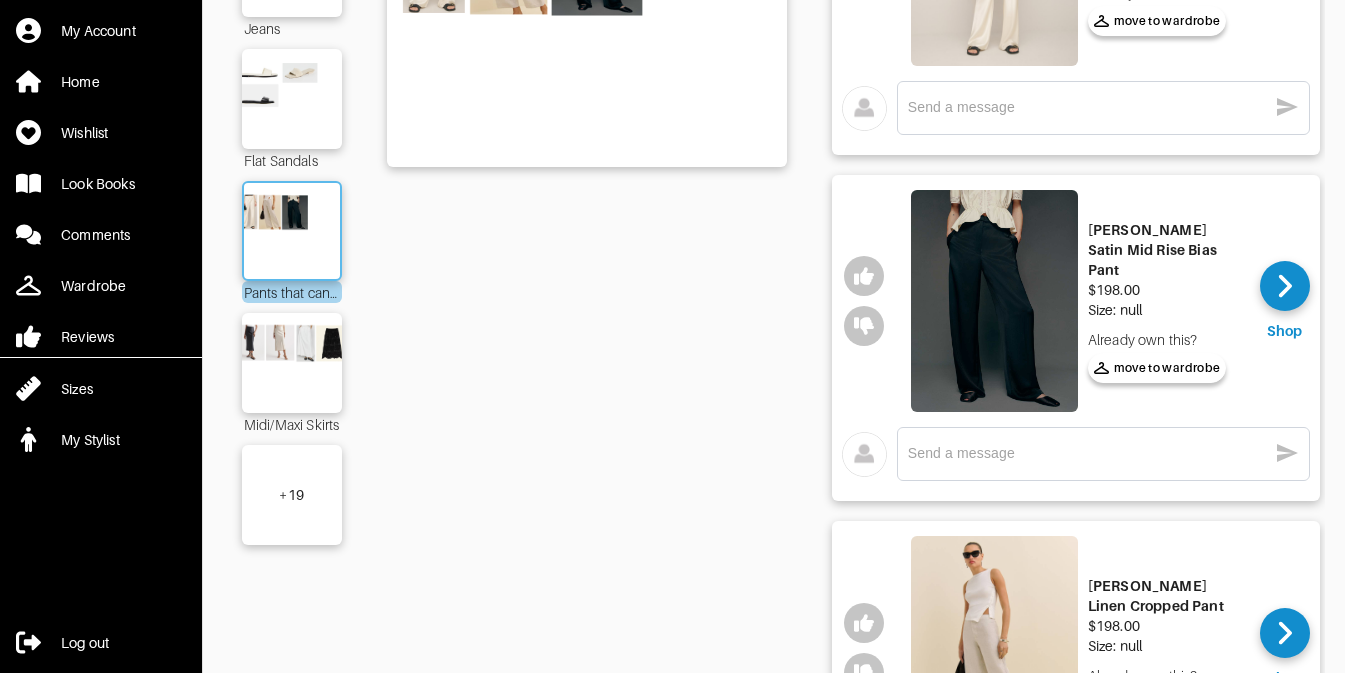 click at bounding box center [292, 231] 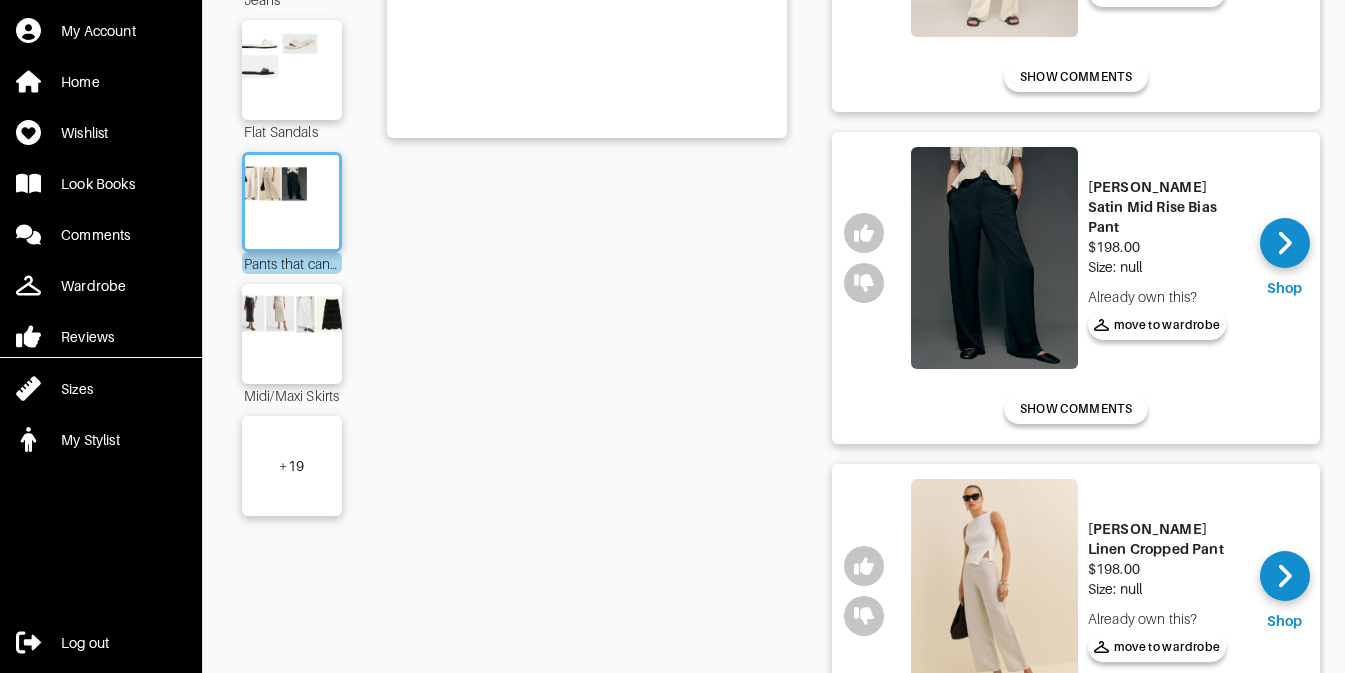scroll, scrollTop: 413, scrollLeft: 0, axis: vertical 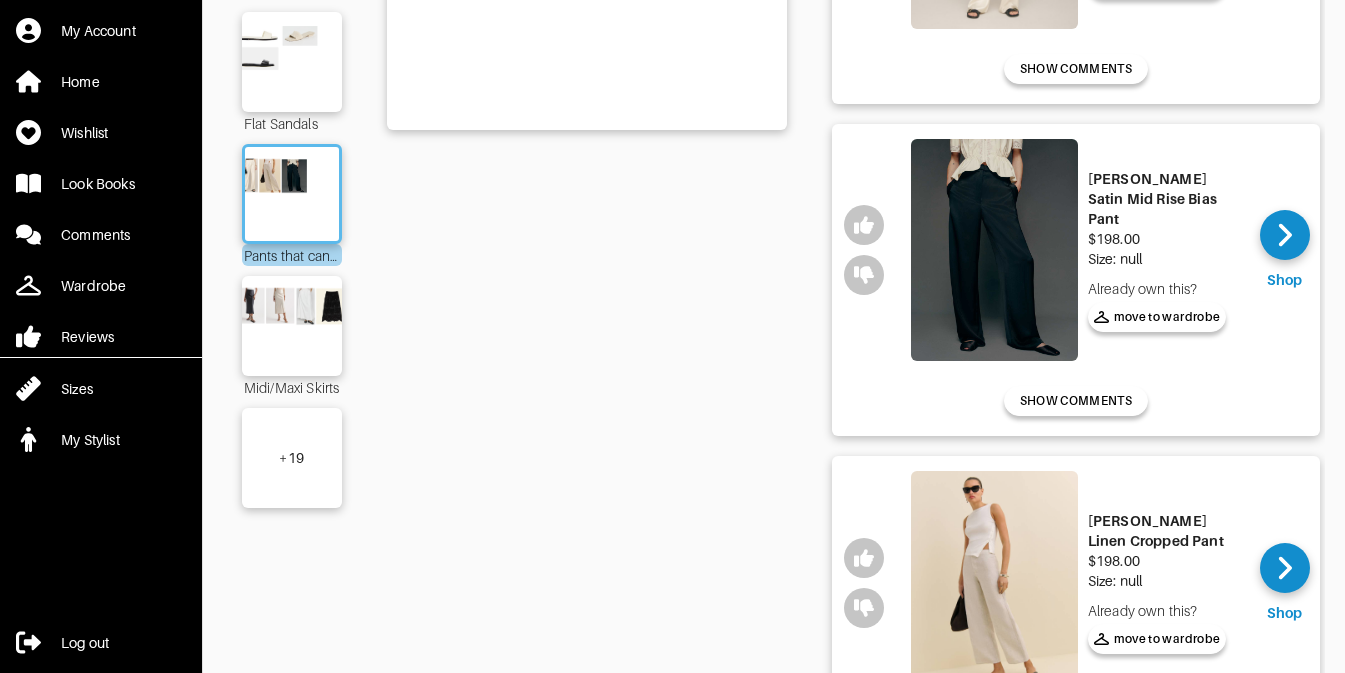 click at bounding box center [994, 250] 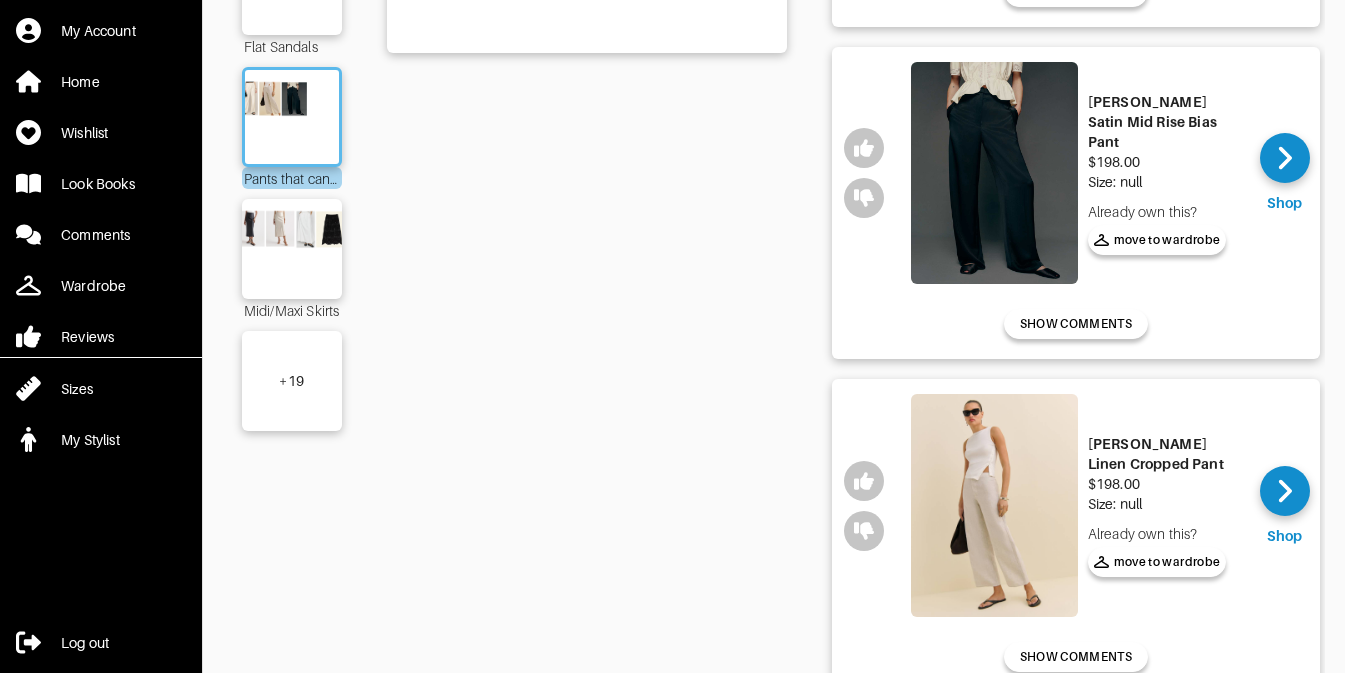 scroll, scrollTop: 489, scrollLeft: 0, axis: vertical 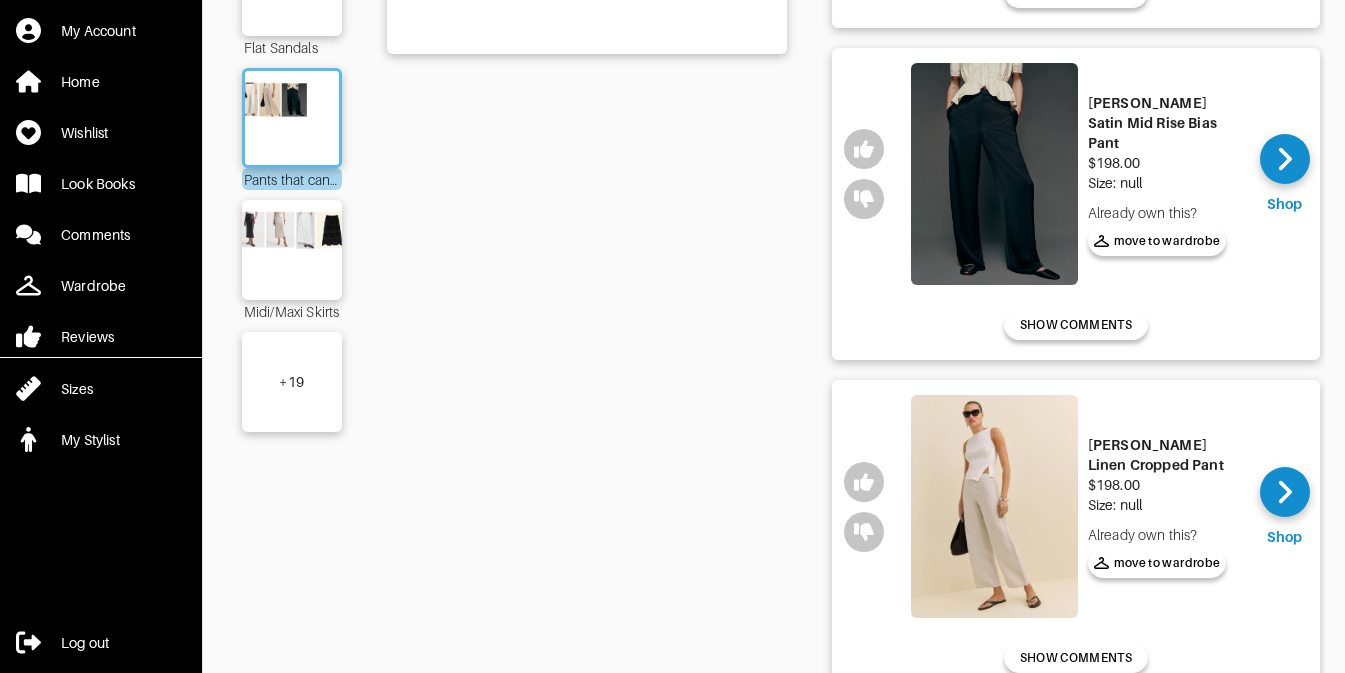 click on "+  19" at bounding box center (291, 382) 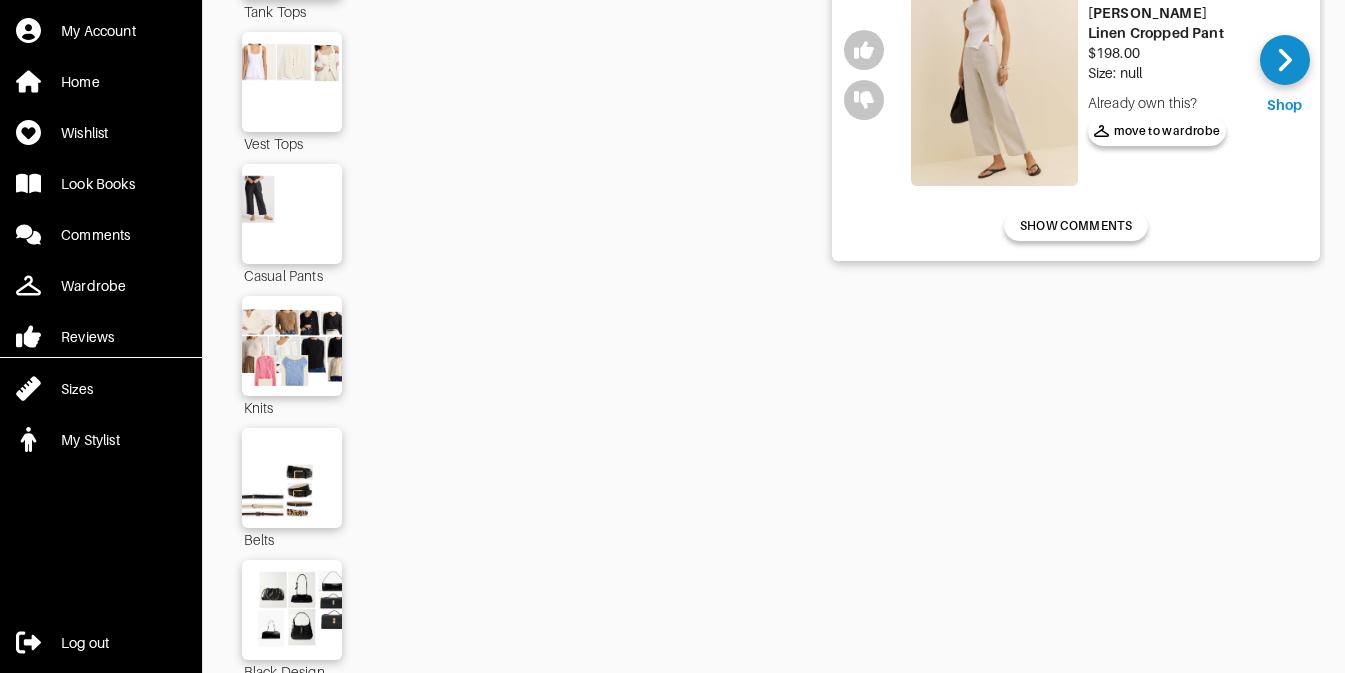 scroll, scrollTop: 967, scrollLeft: 0, axis: vertical 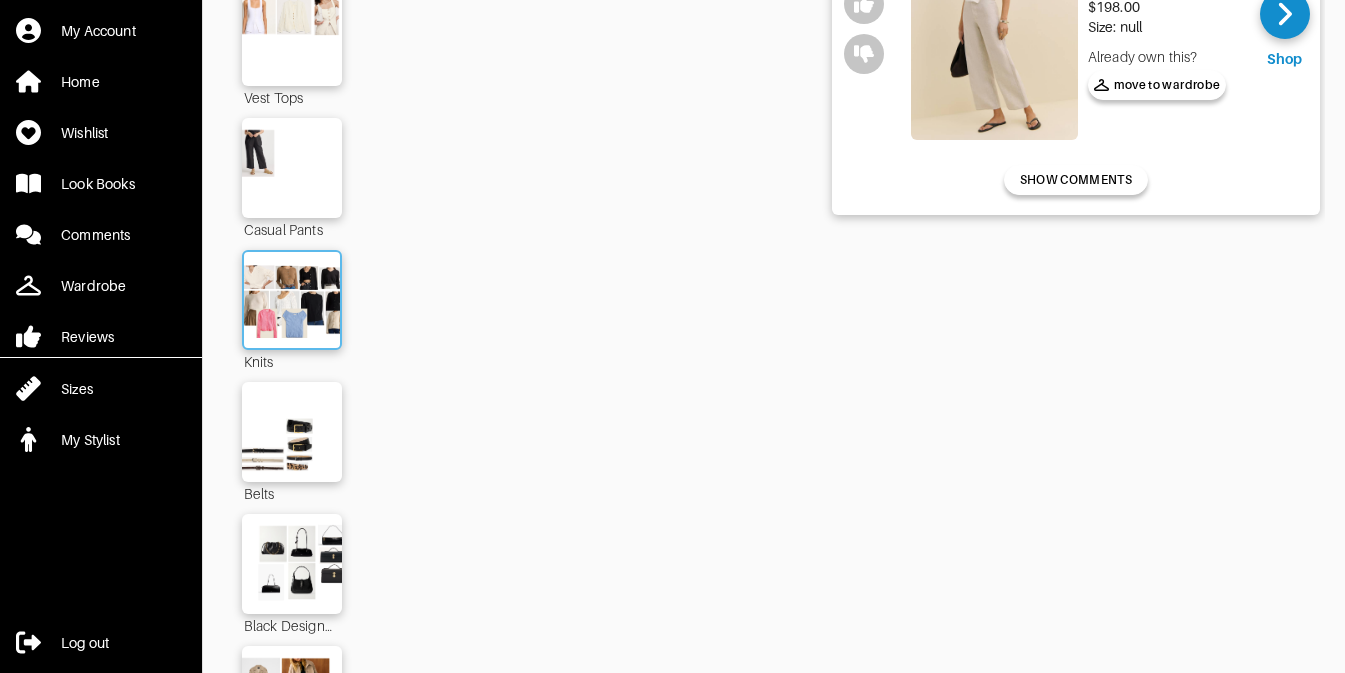 click at bounding box center (292, 300) 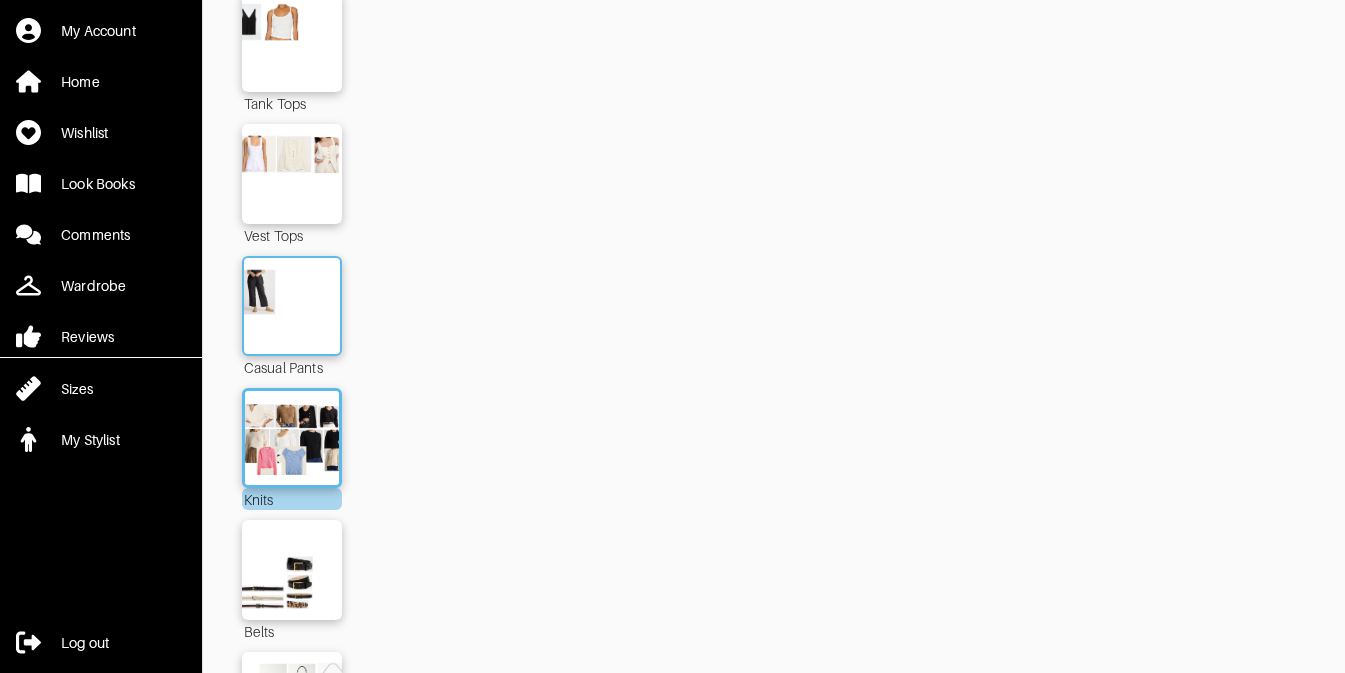 scroll, scrollTop: 862, scrollLeft: 0, axis: vertical 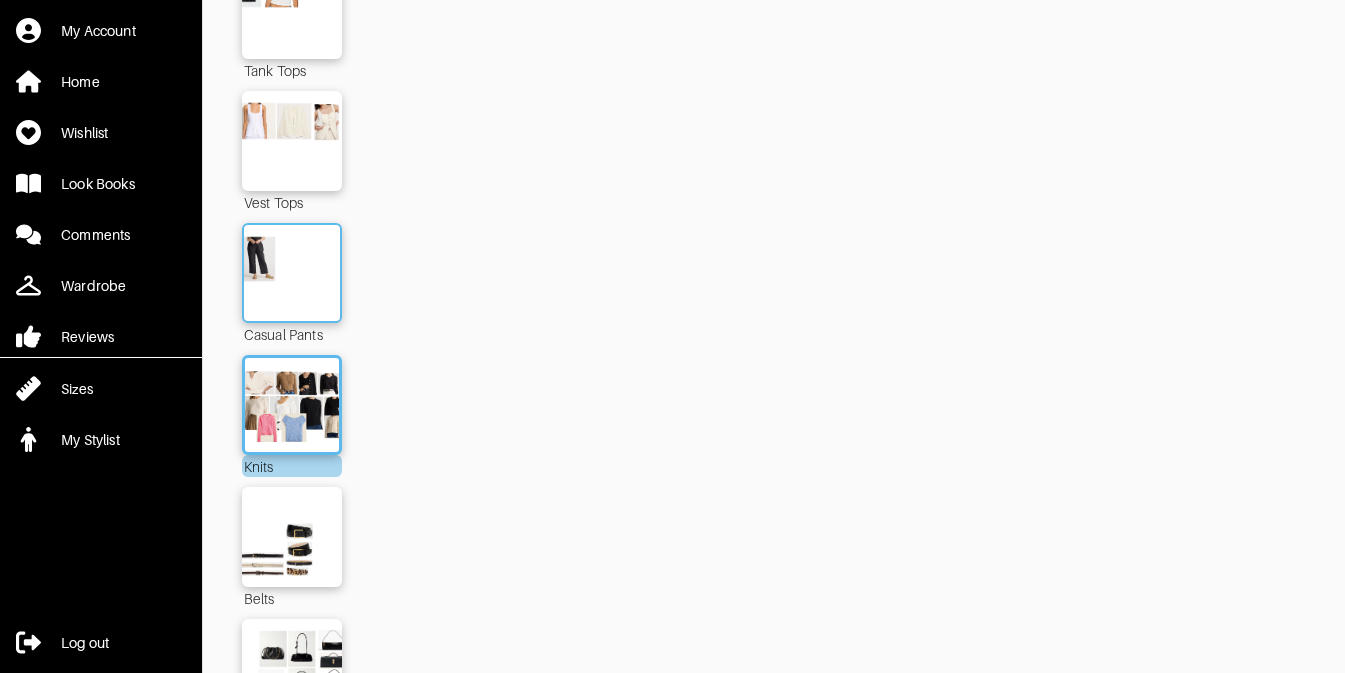 click at bounding box center (292, 273) 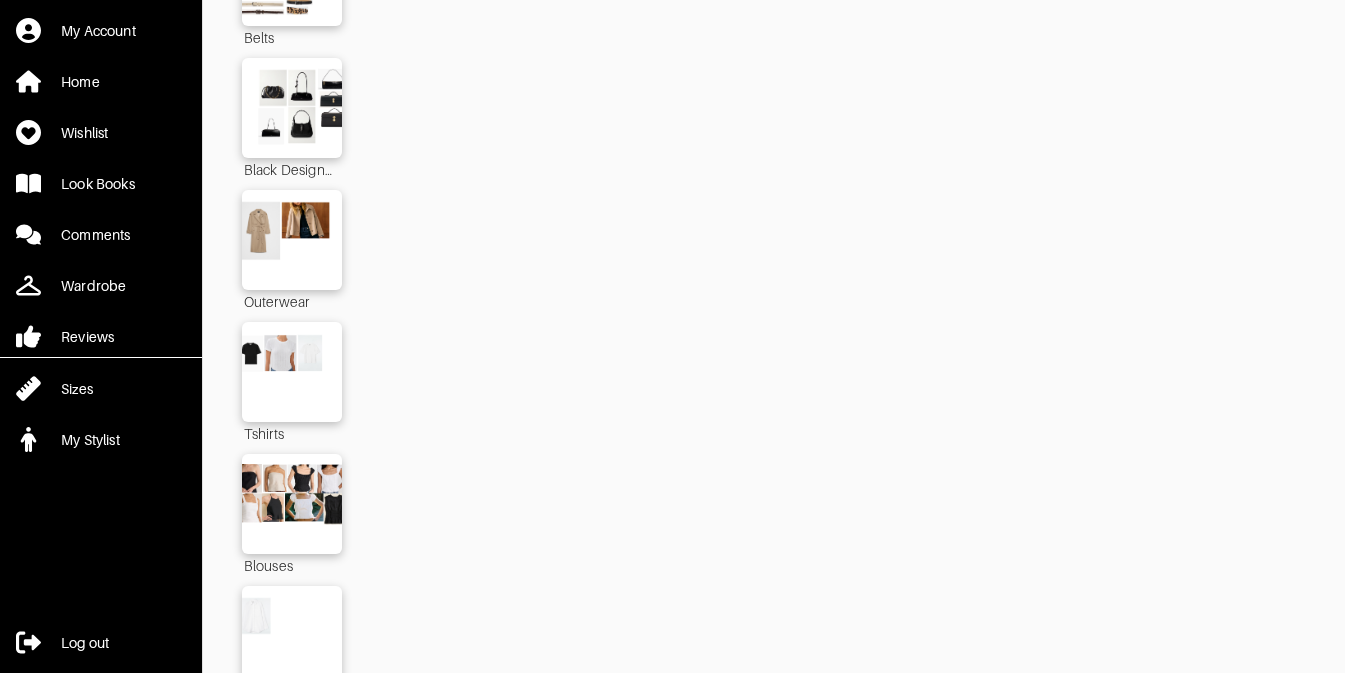 scroll, scrollTop: 1447, scrollLeft: 0, axis: vertical 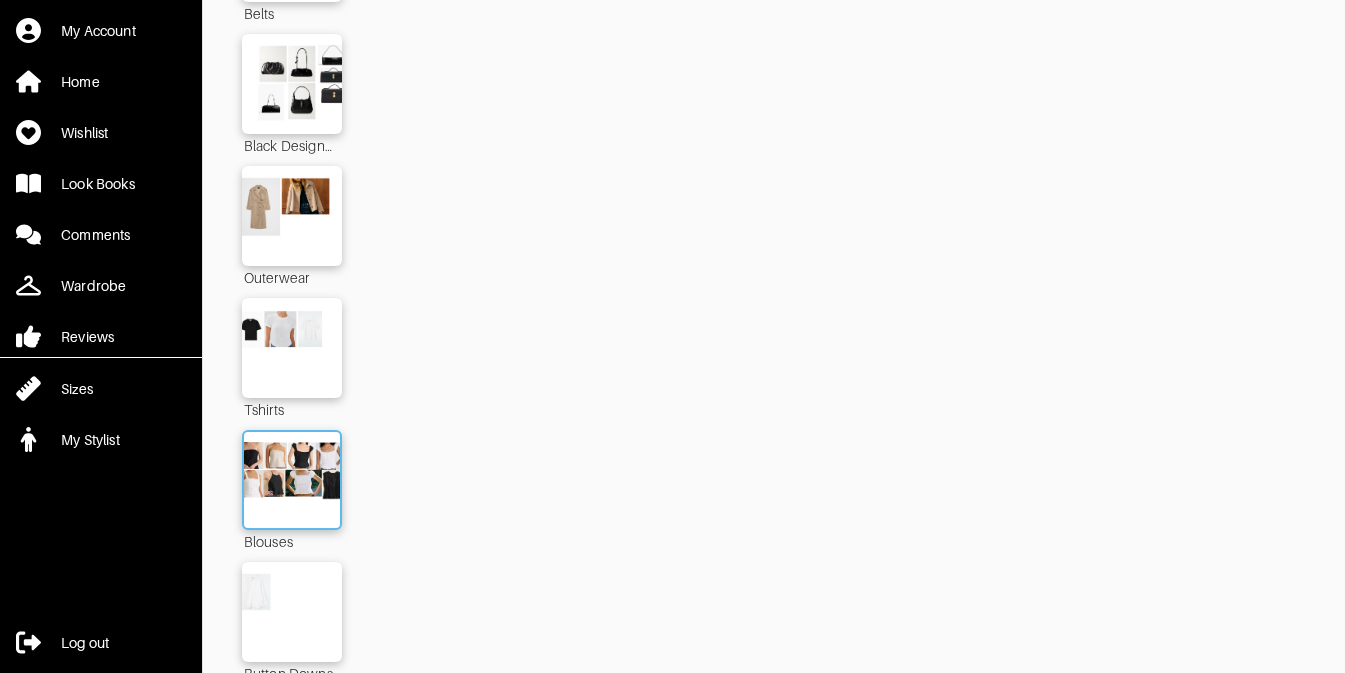 click at bounding box center (292, 480) 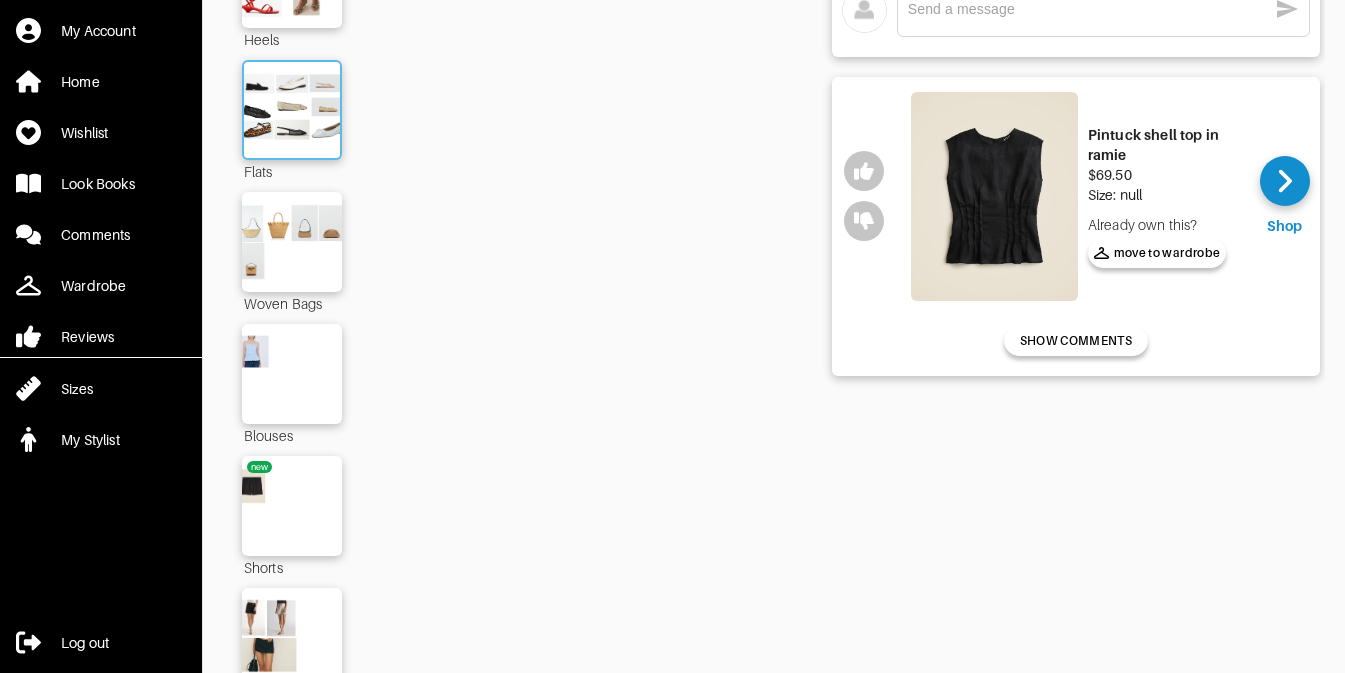 scroll, scrollTop: 2641, scrollLeft: 0, axis: vertical 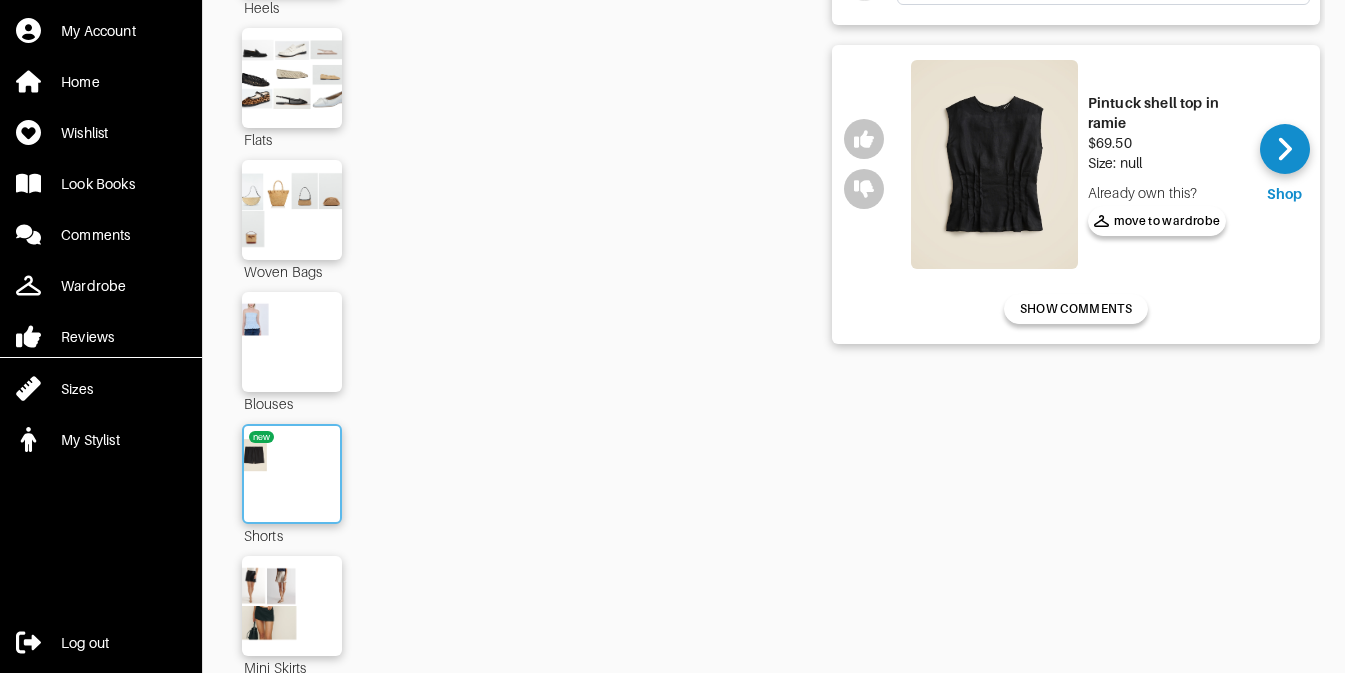 click at bounding box center (292, 474) 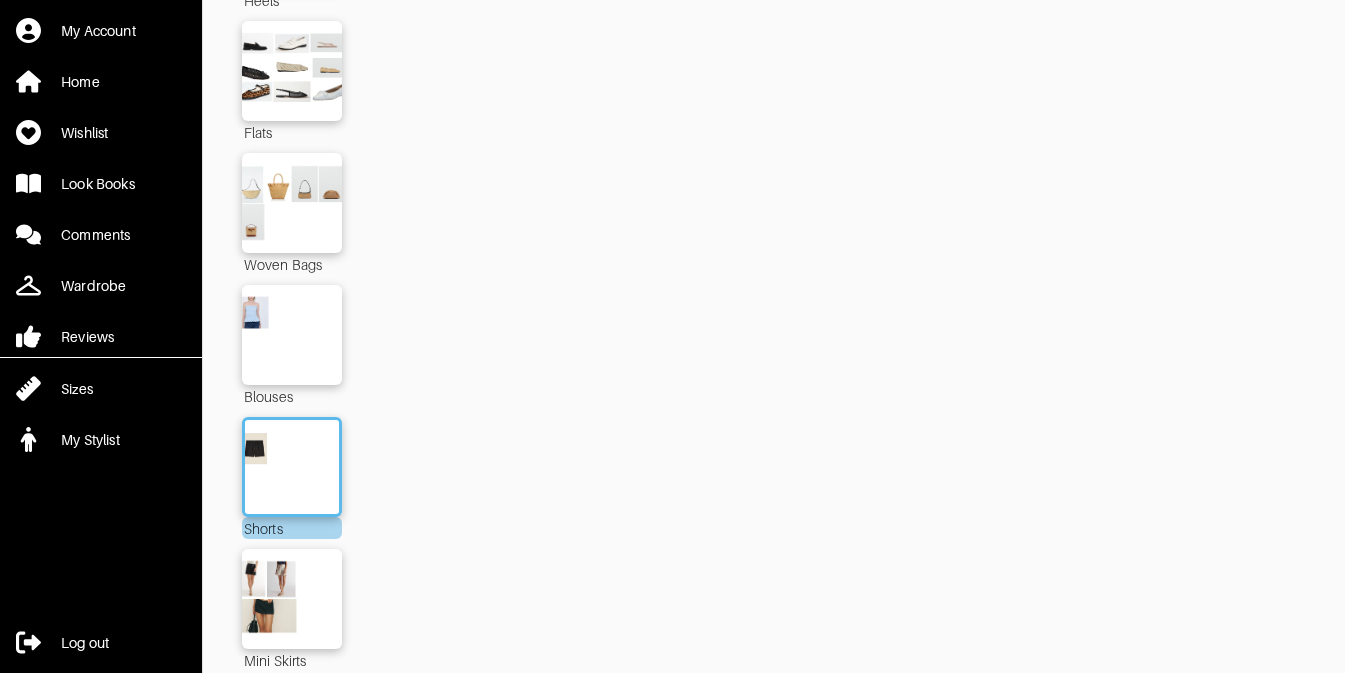 scroll, scrollTop: 2694, scrollLeft: 0, axis: vertical 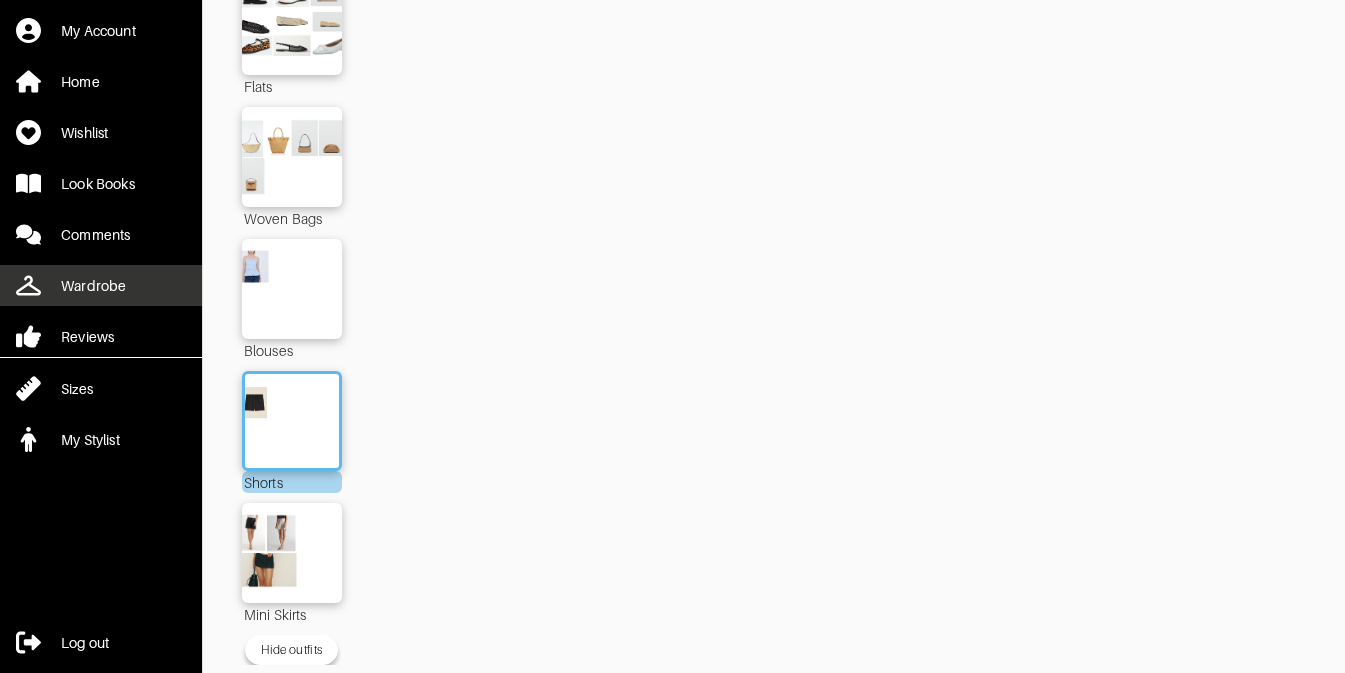 click on "Wardrobe" at bounding box center (93, 286) 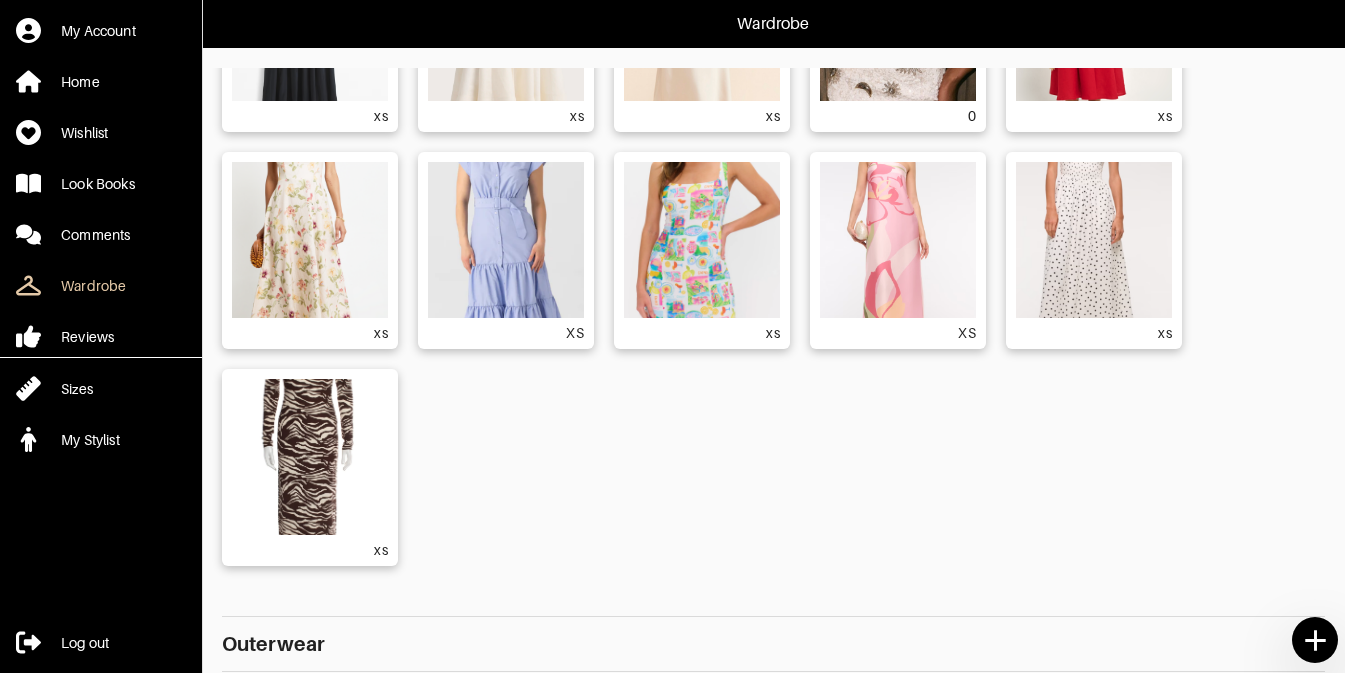 scroll, scrollTop: 2876, scrollLeft: 0, axis: vertical 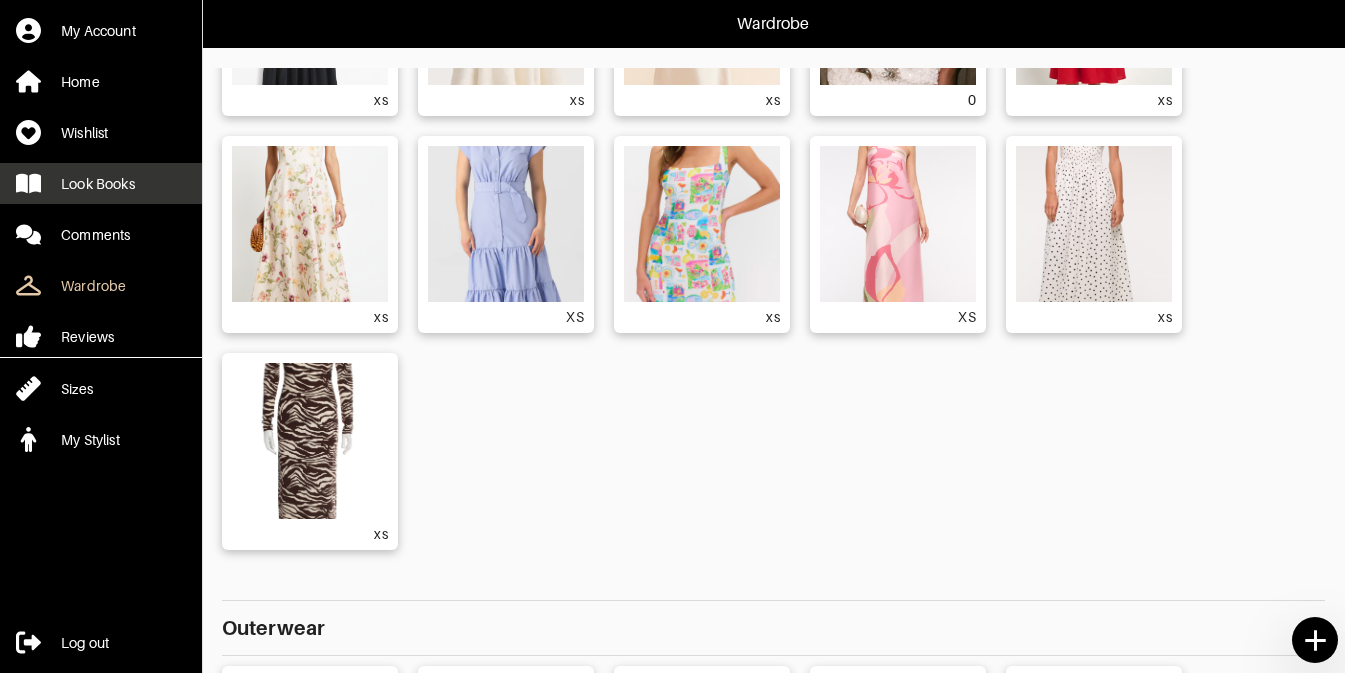click on "Look Books" at bounding box center (98, 184) 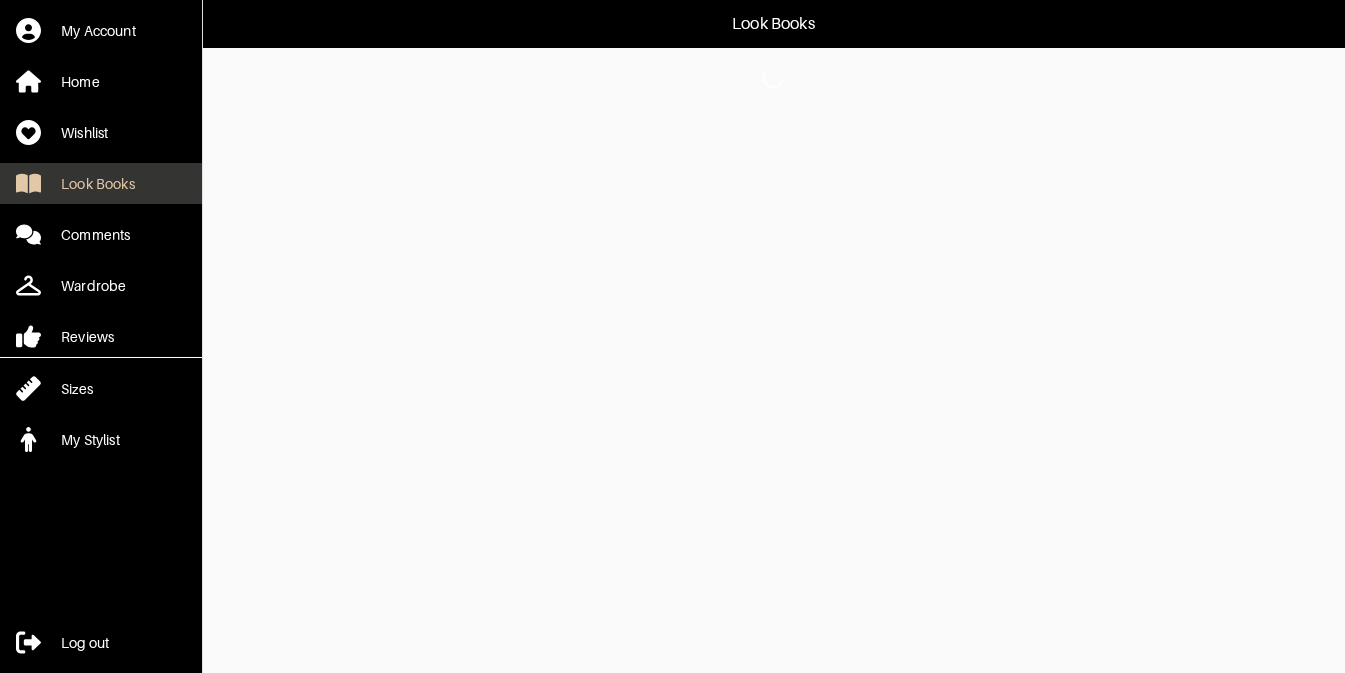 scroll, scrollTop: 0, scrollLeft: 0, axis: both 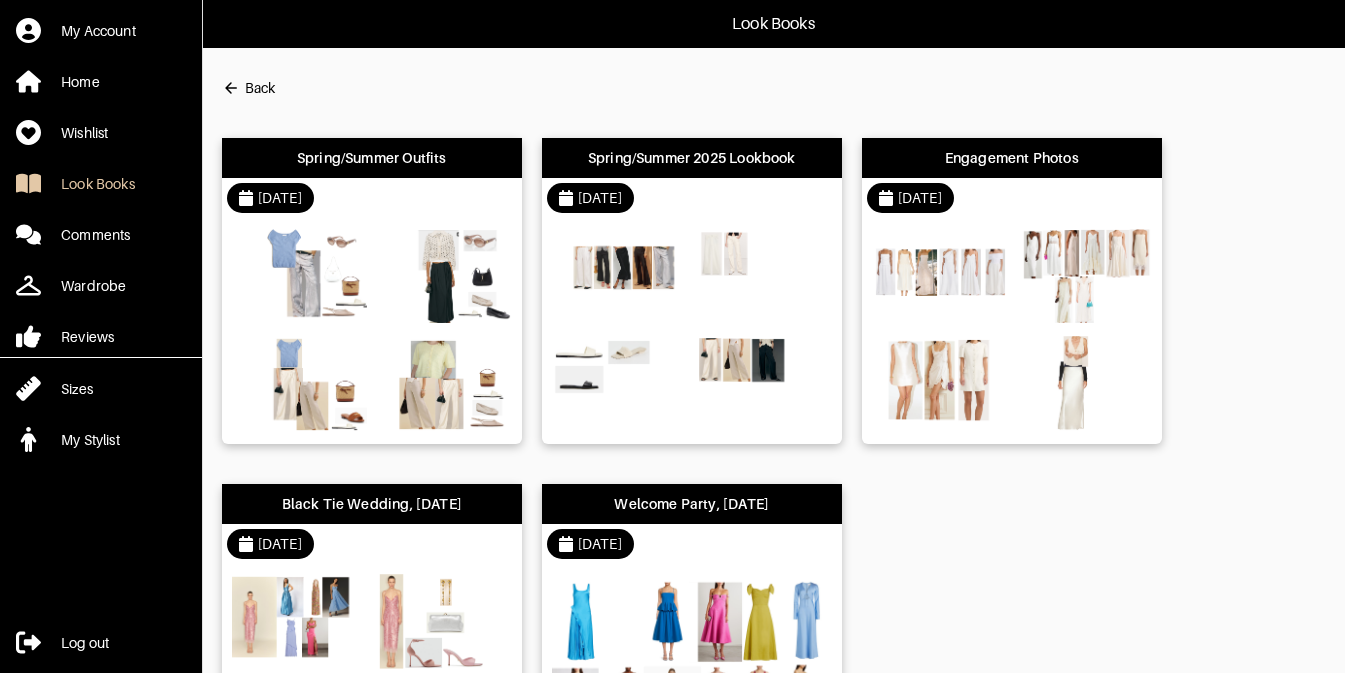 click at bounding box center [299, 275] 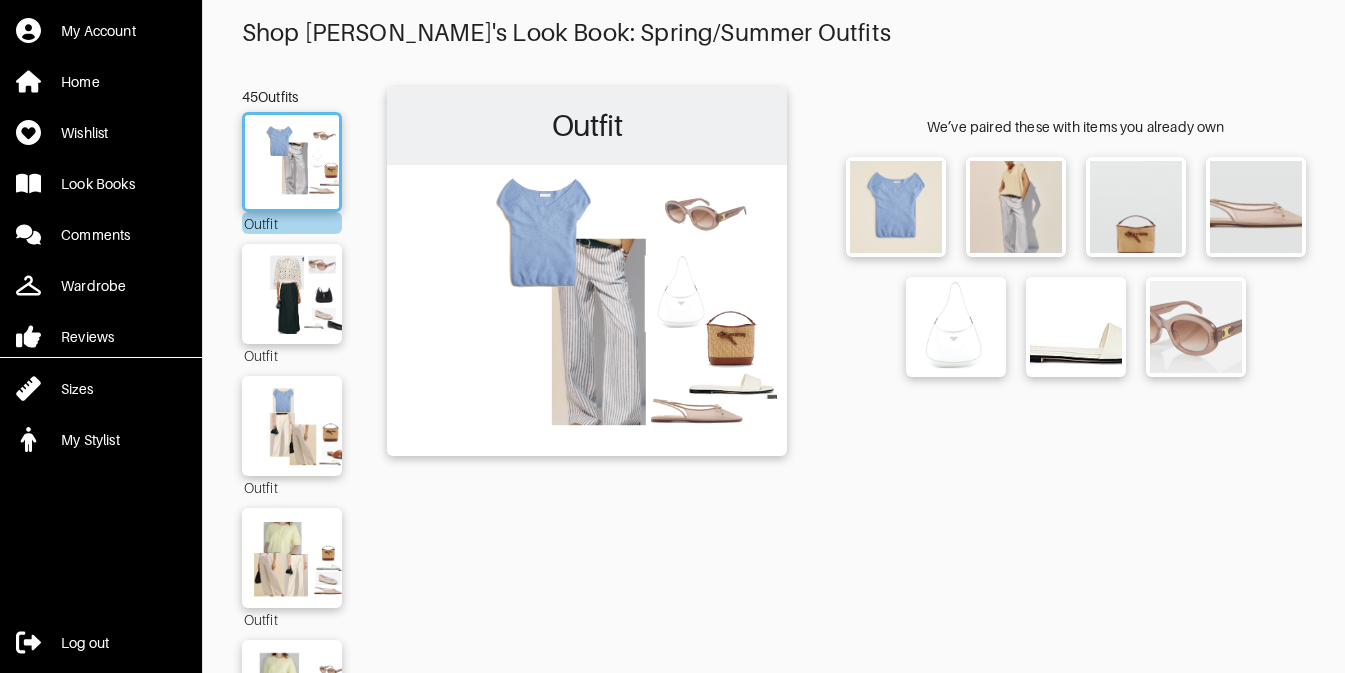 scroll, scrollTop: 51, scrollLeft: 0, axis: vertical 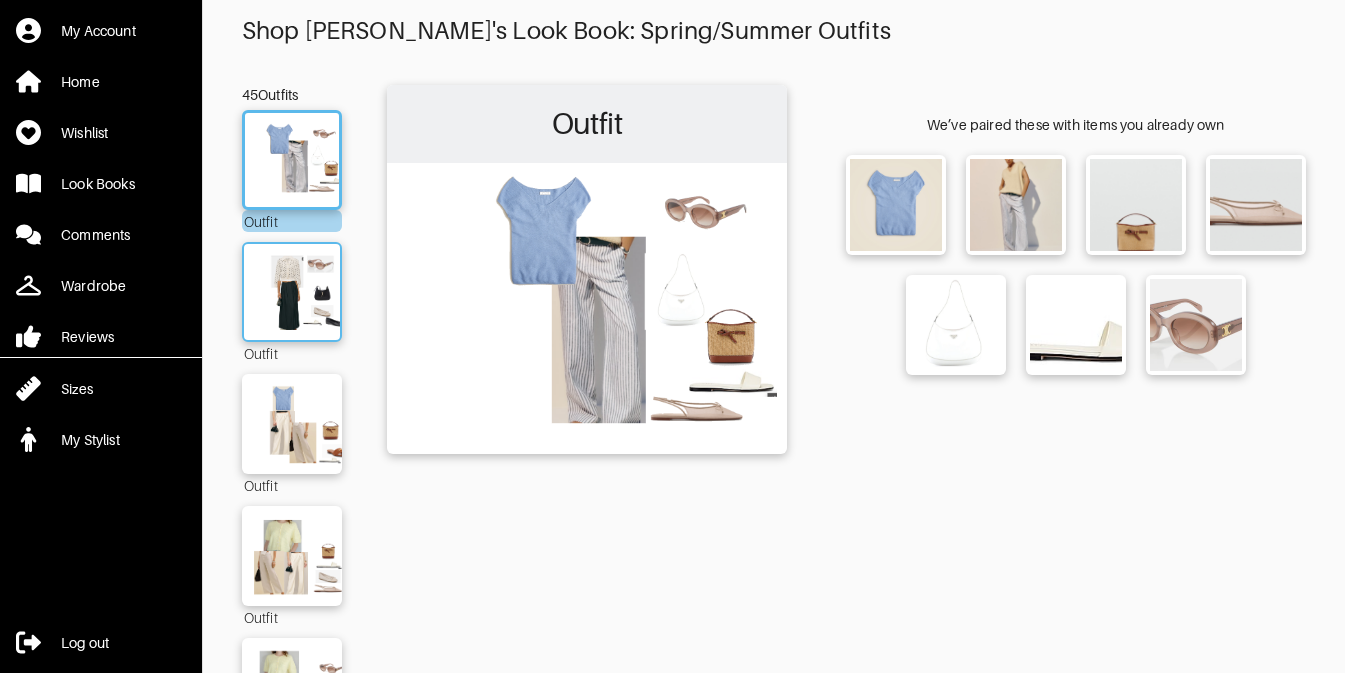 click at bounding box center (292, 292) 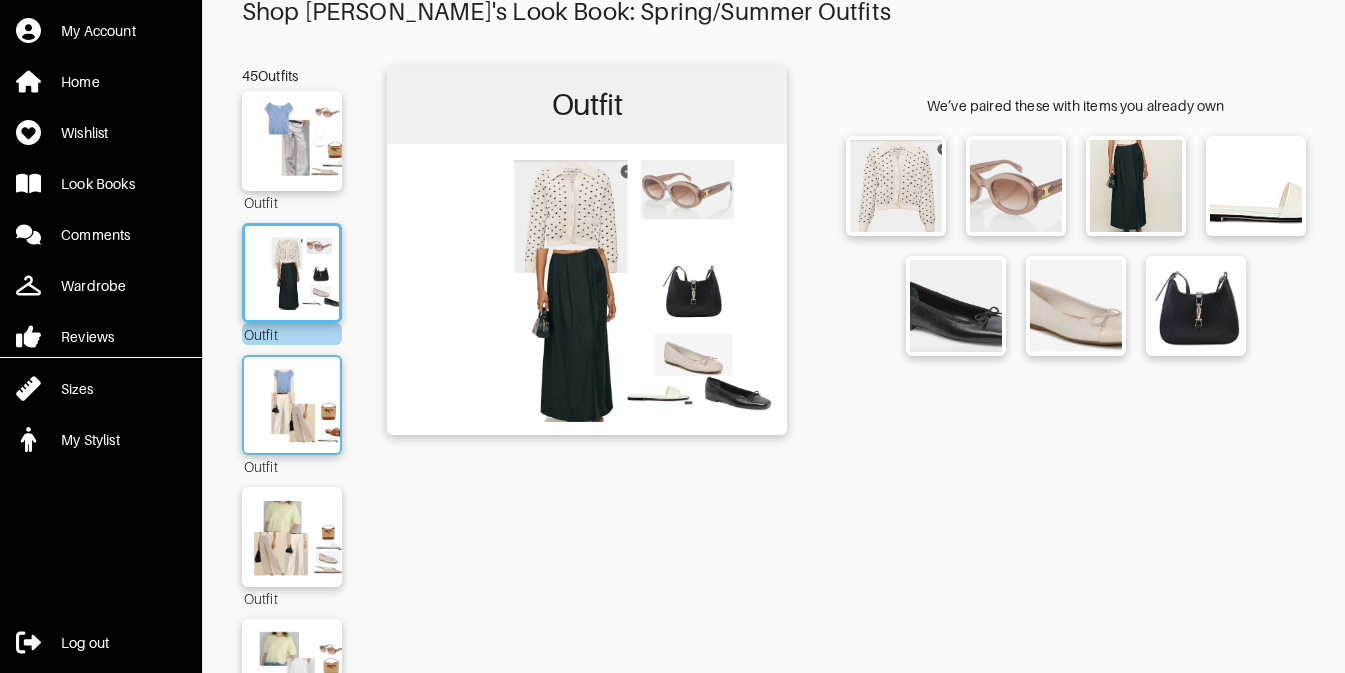 scroll, scrollTop: 74, scrollLeft: 0, axis: vertical 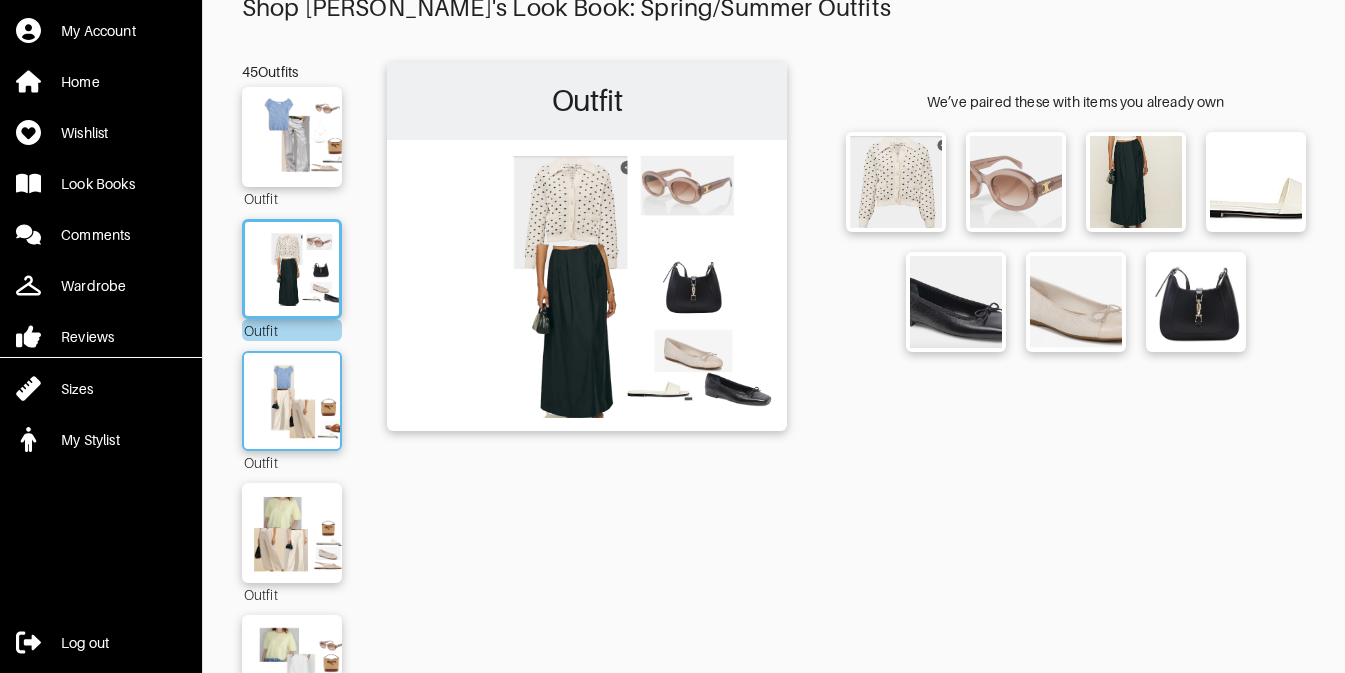 click at bounding box center (292, 401) 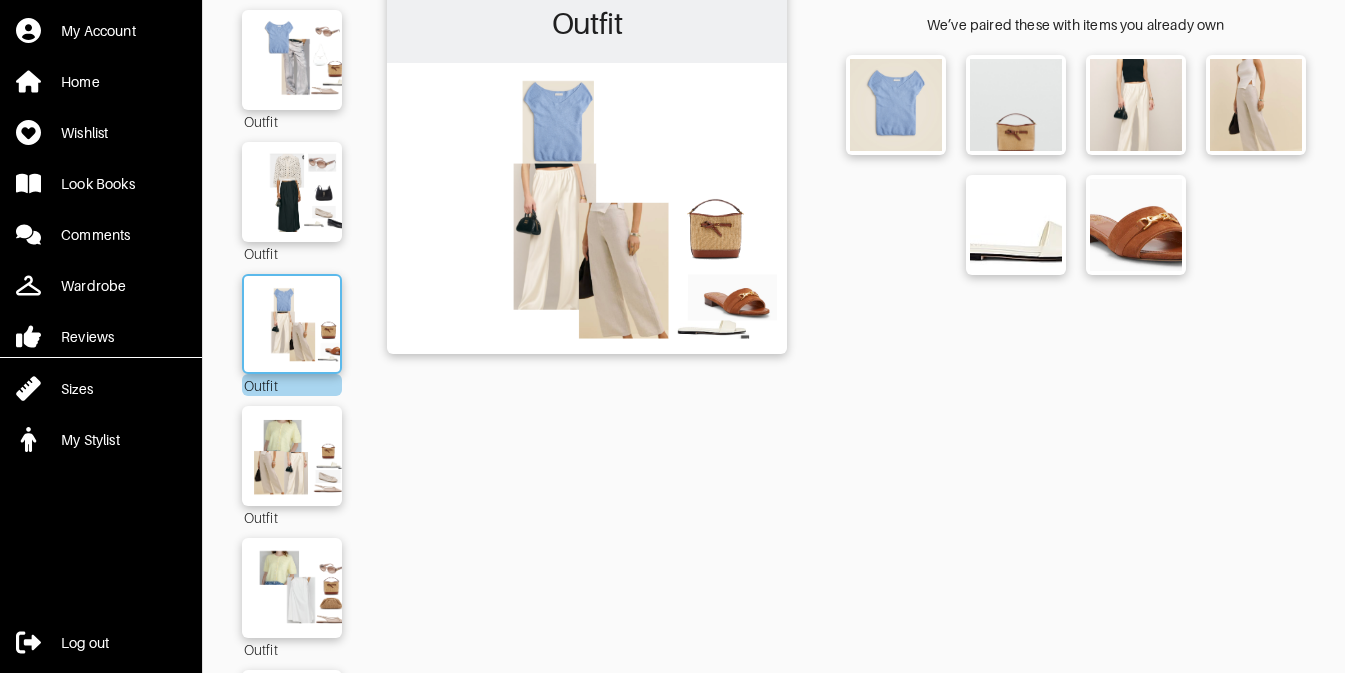 scroll, scrollTop: 156, scrollLeft: 0, axis: vertical 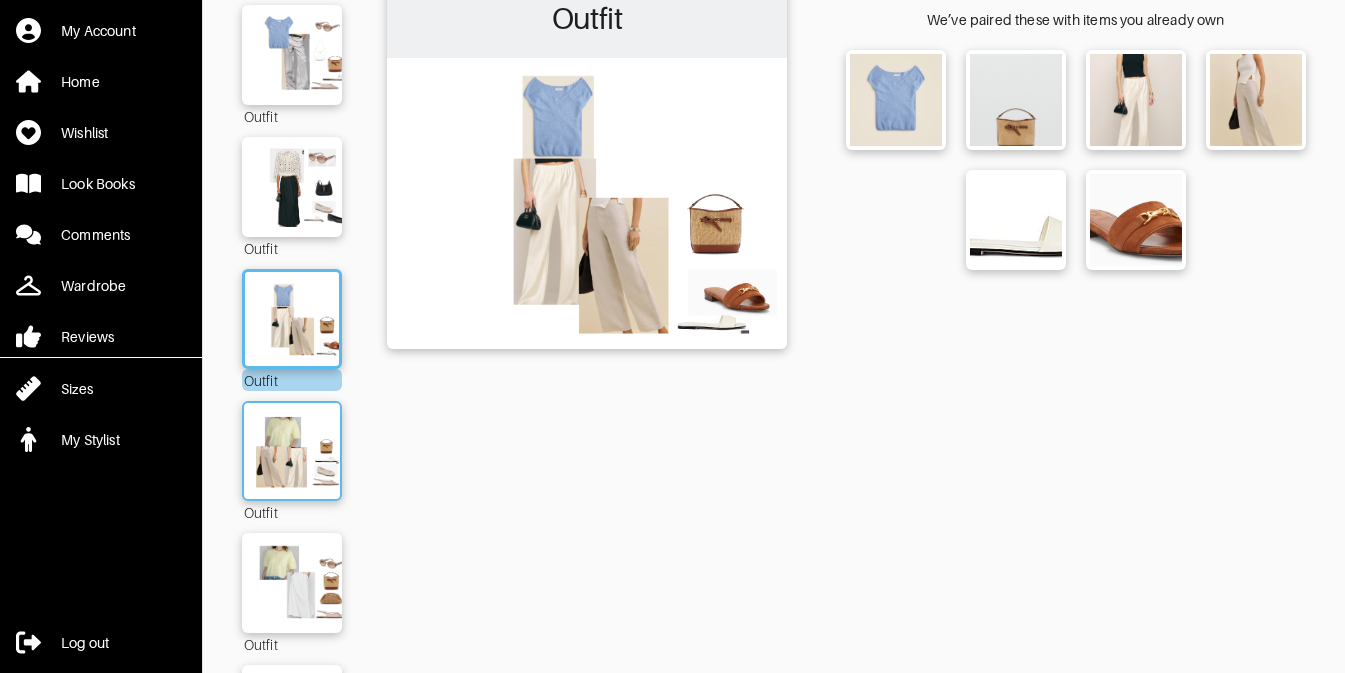 click at bounding box center [292, 451] 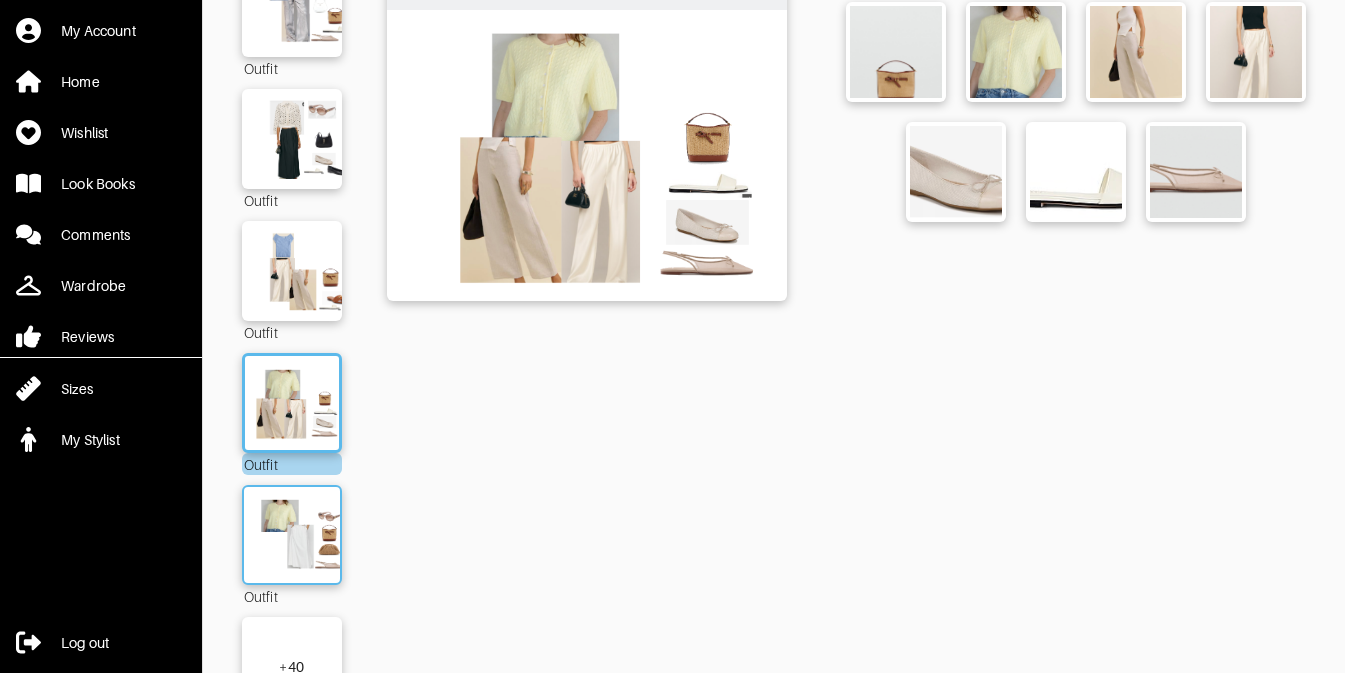 scroll, scrollTop: 221, scrollLeft: 0, axis: vertical 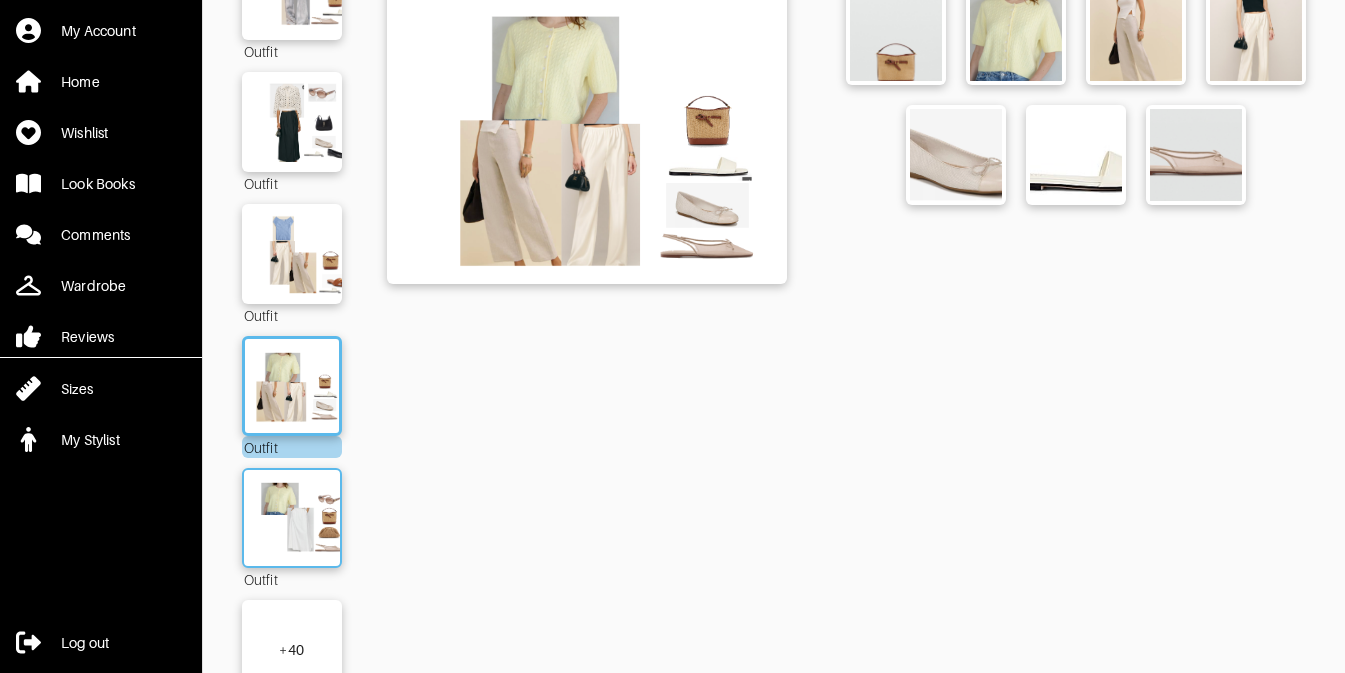 click at bounding box center [292, 518] 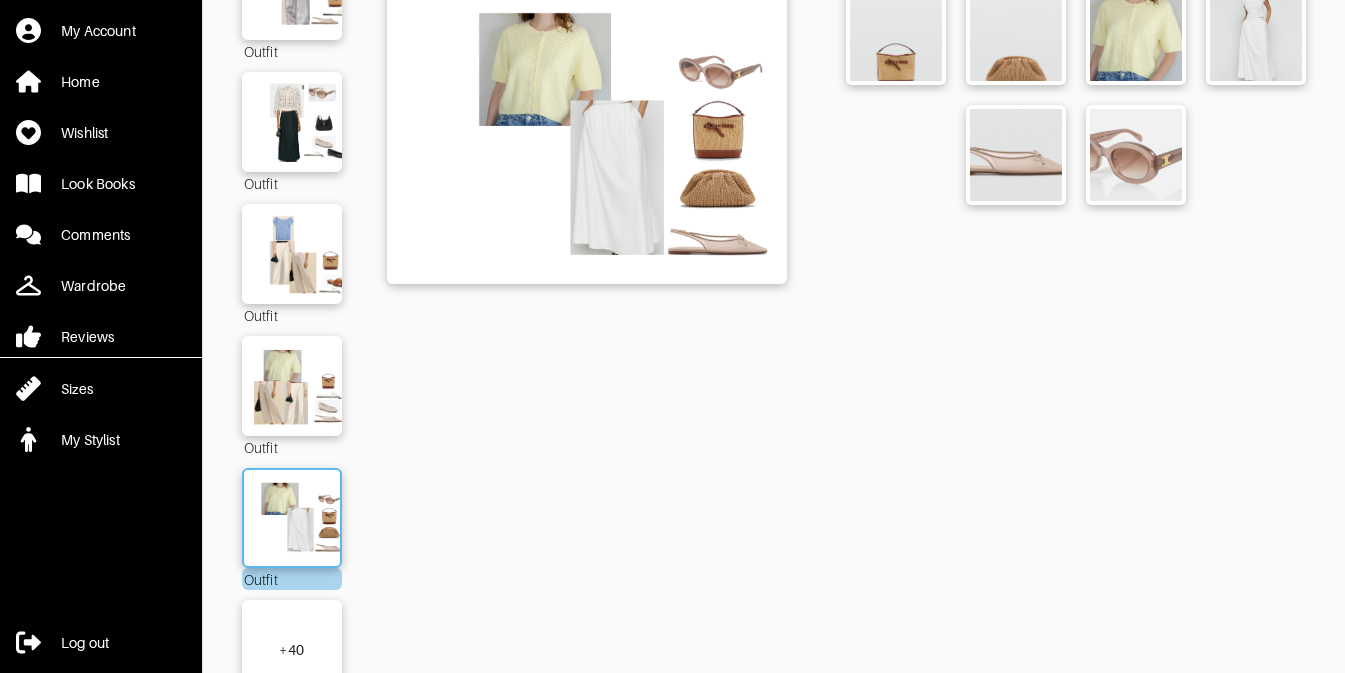 scroll, scrollTop: 287, scrollLeft: 0, axis: vertical 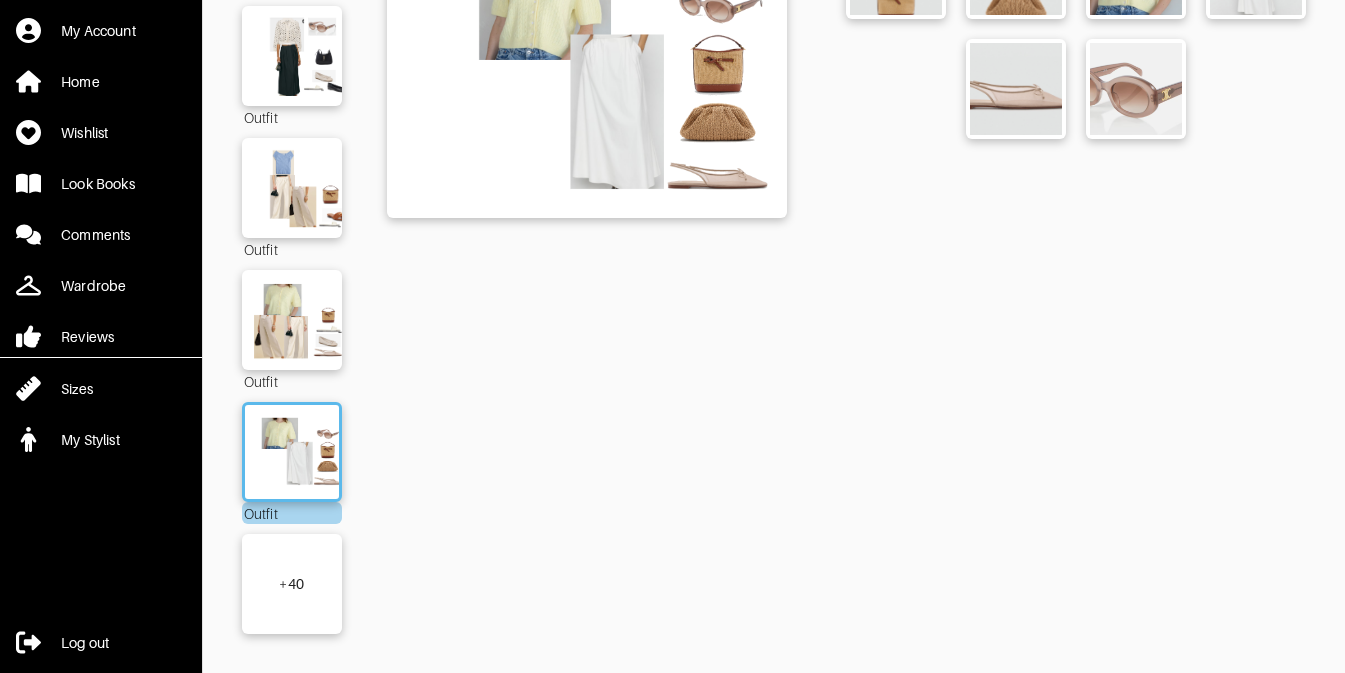 click on "+  40" at bounding box center [291, 584] 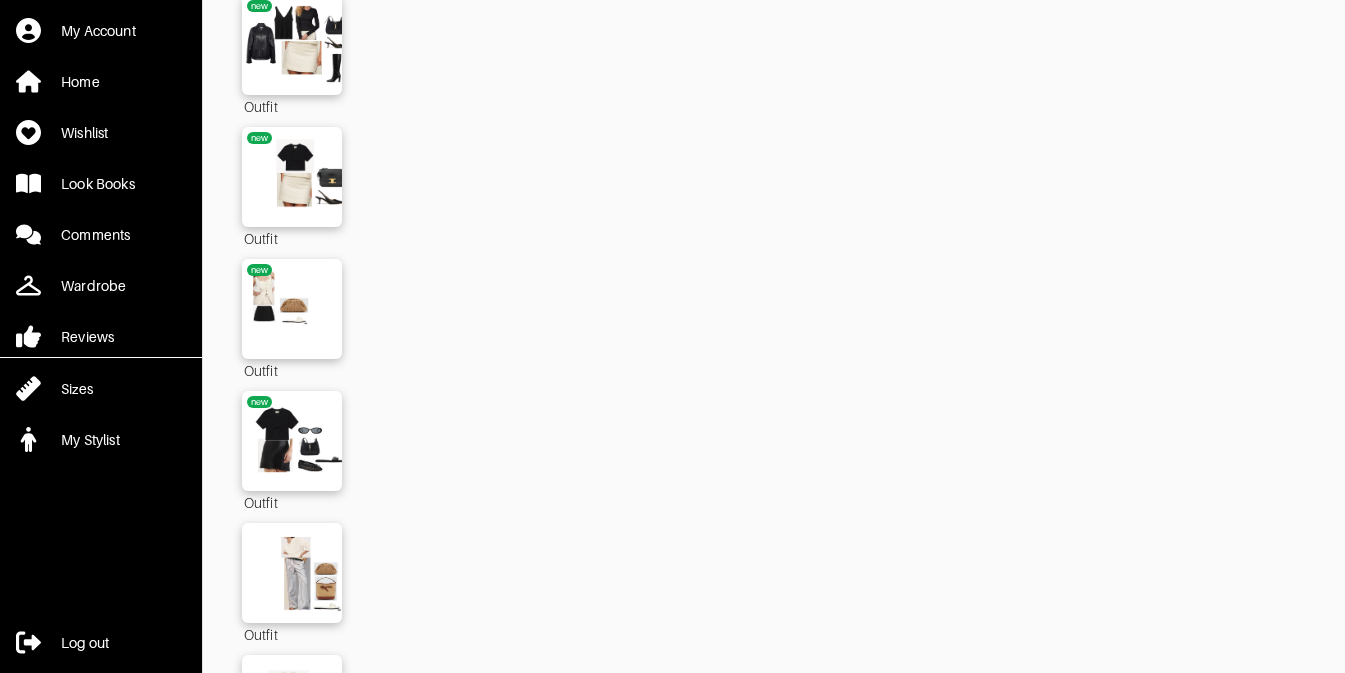 scroll, scrollTop: 5455, scrollLeft: 0, axis: vertical 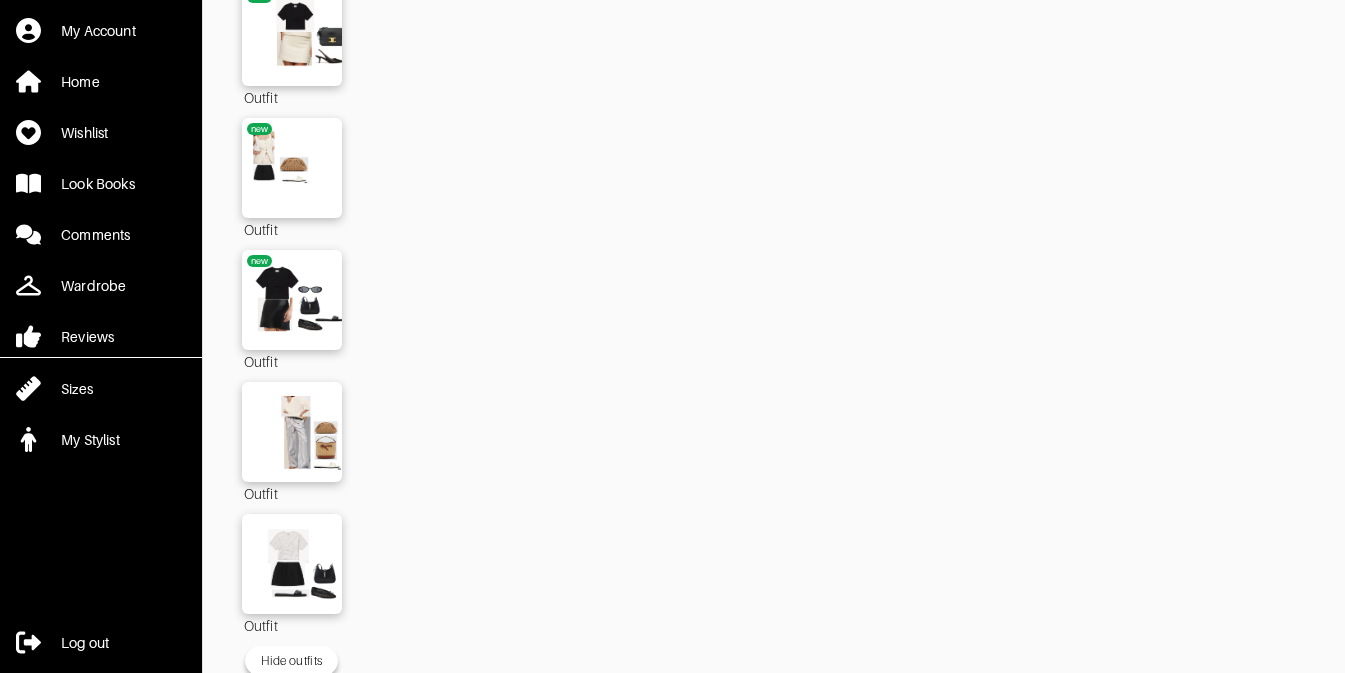 click on "Outfit" at bounding box center [587, -2322] 